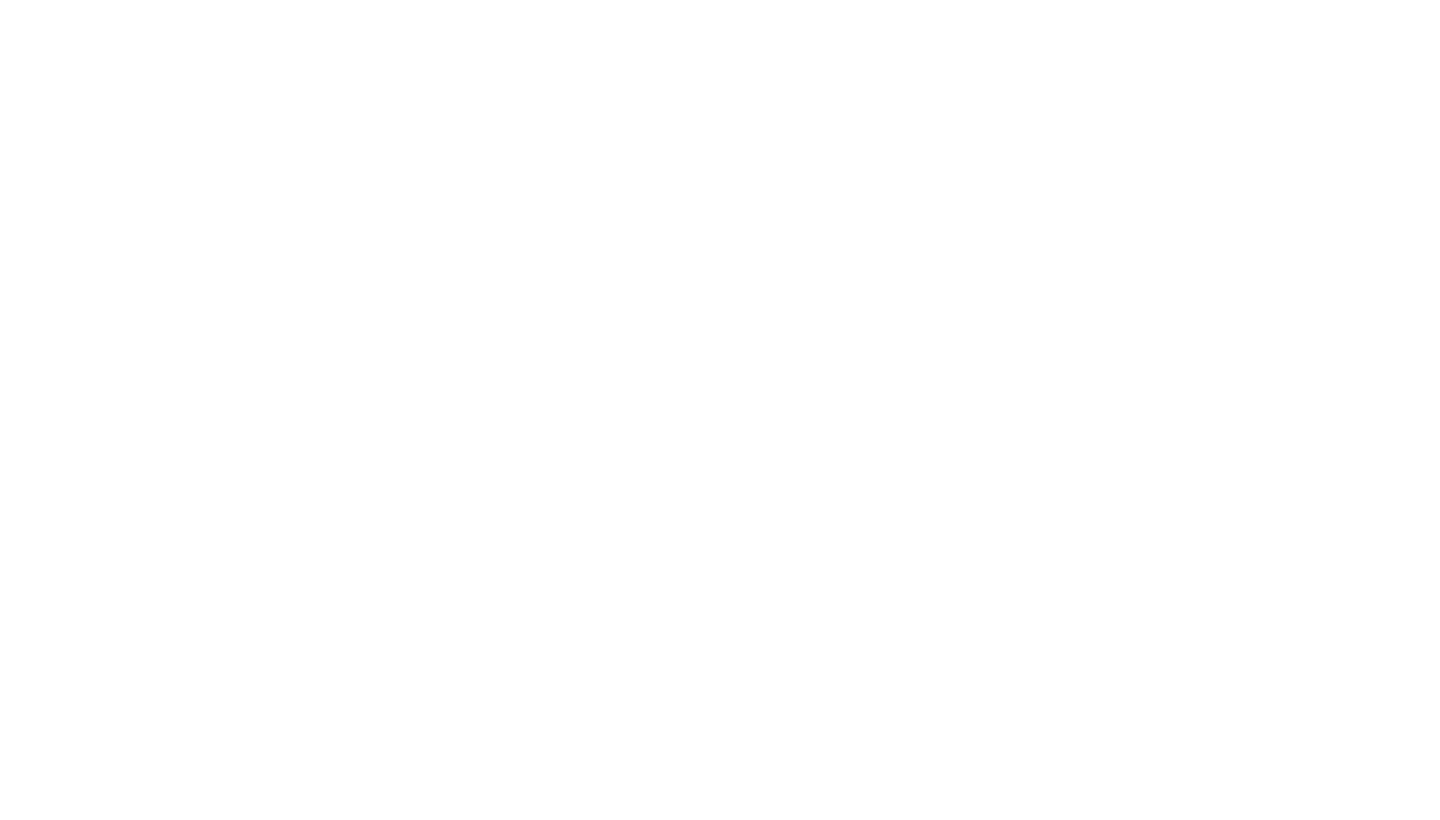scroll, scrollTop: 0, scrollLeft: 0, axis: both 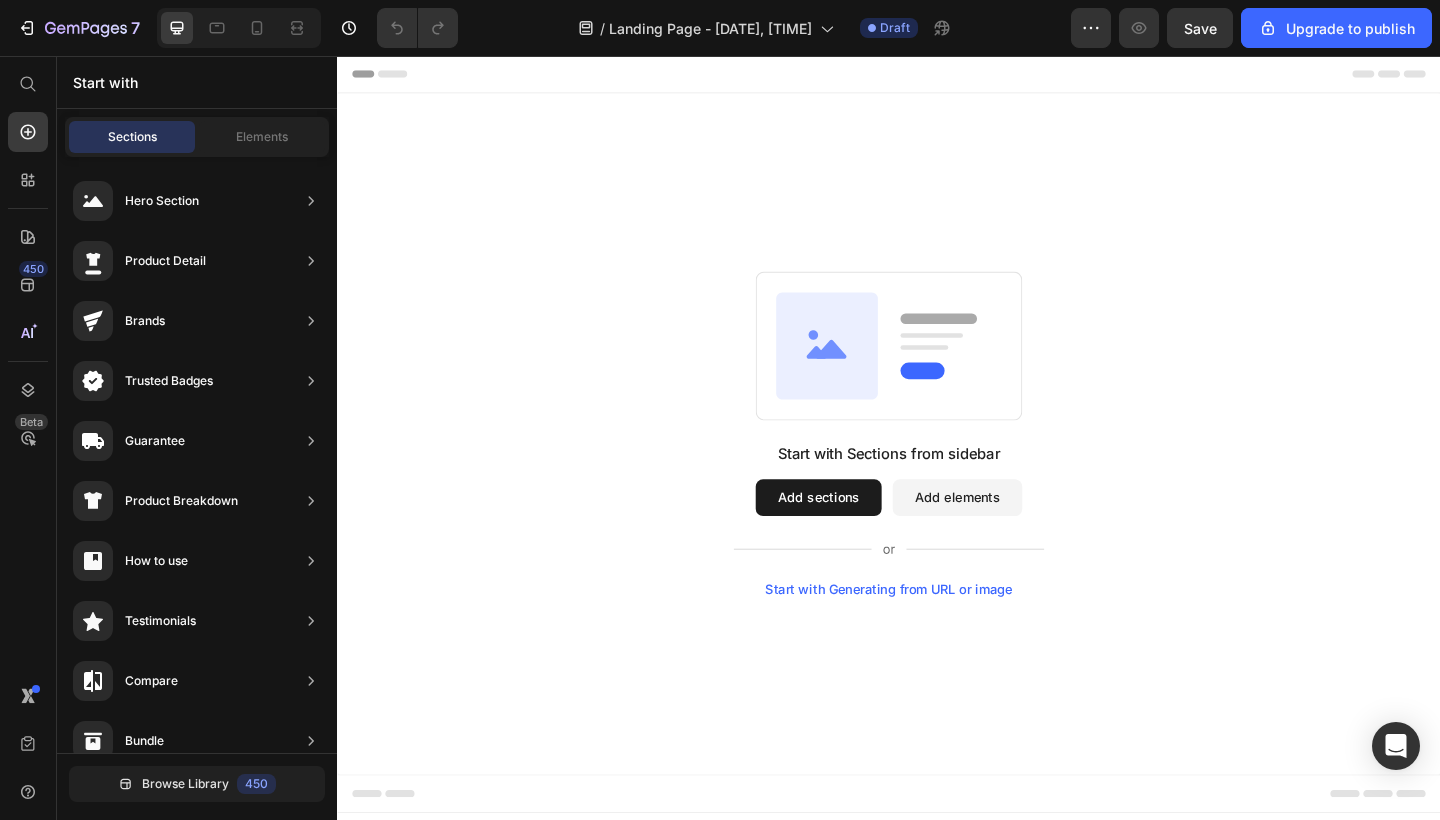 click on "Add sections" at bounding box center [860, 537] 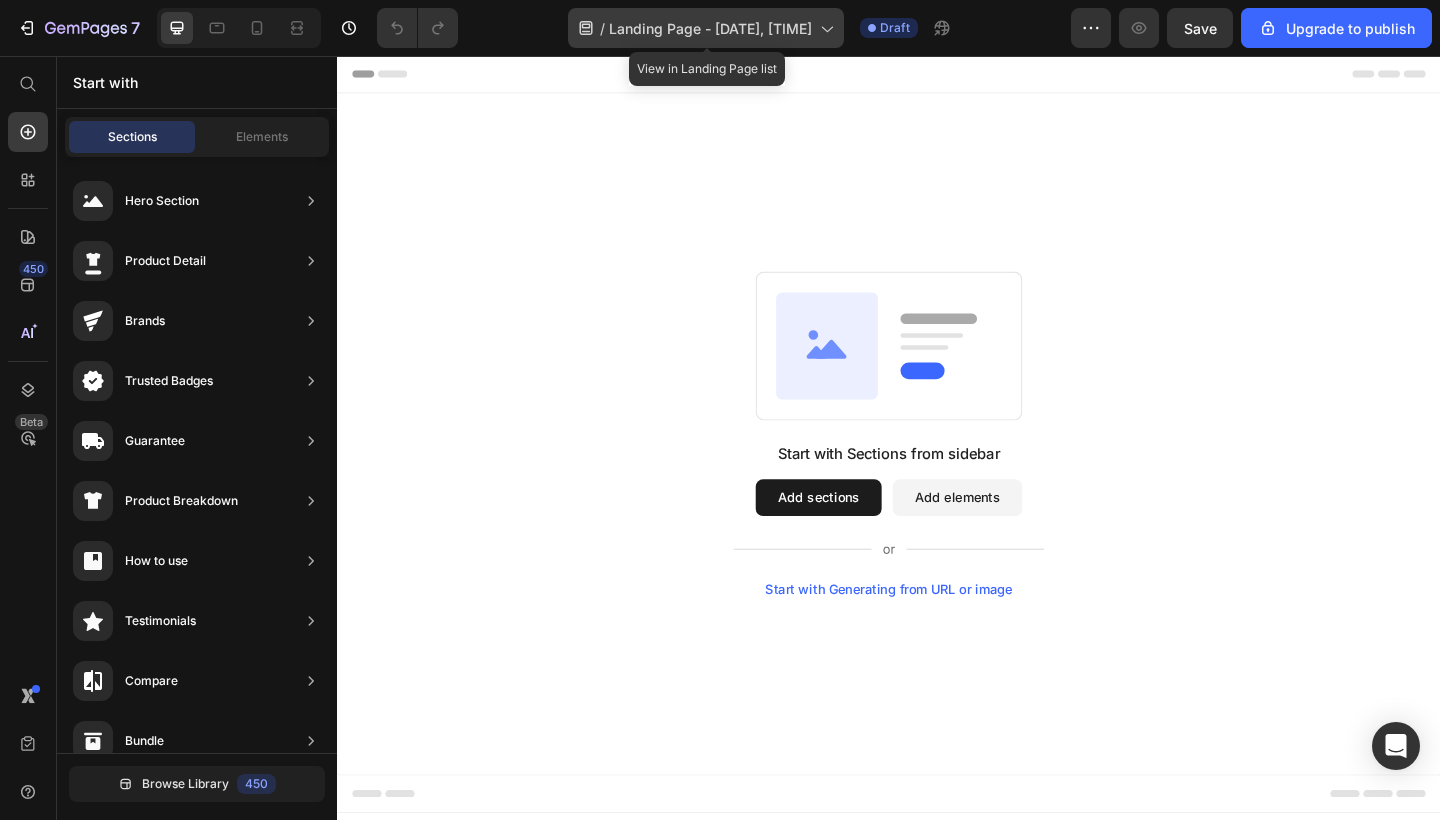 click 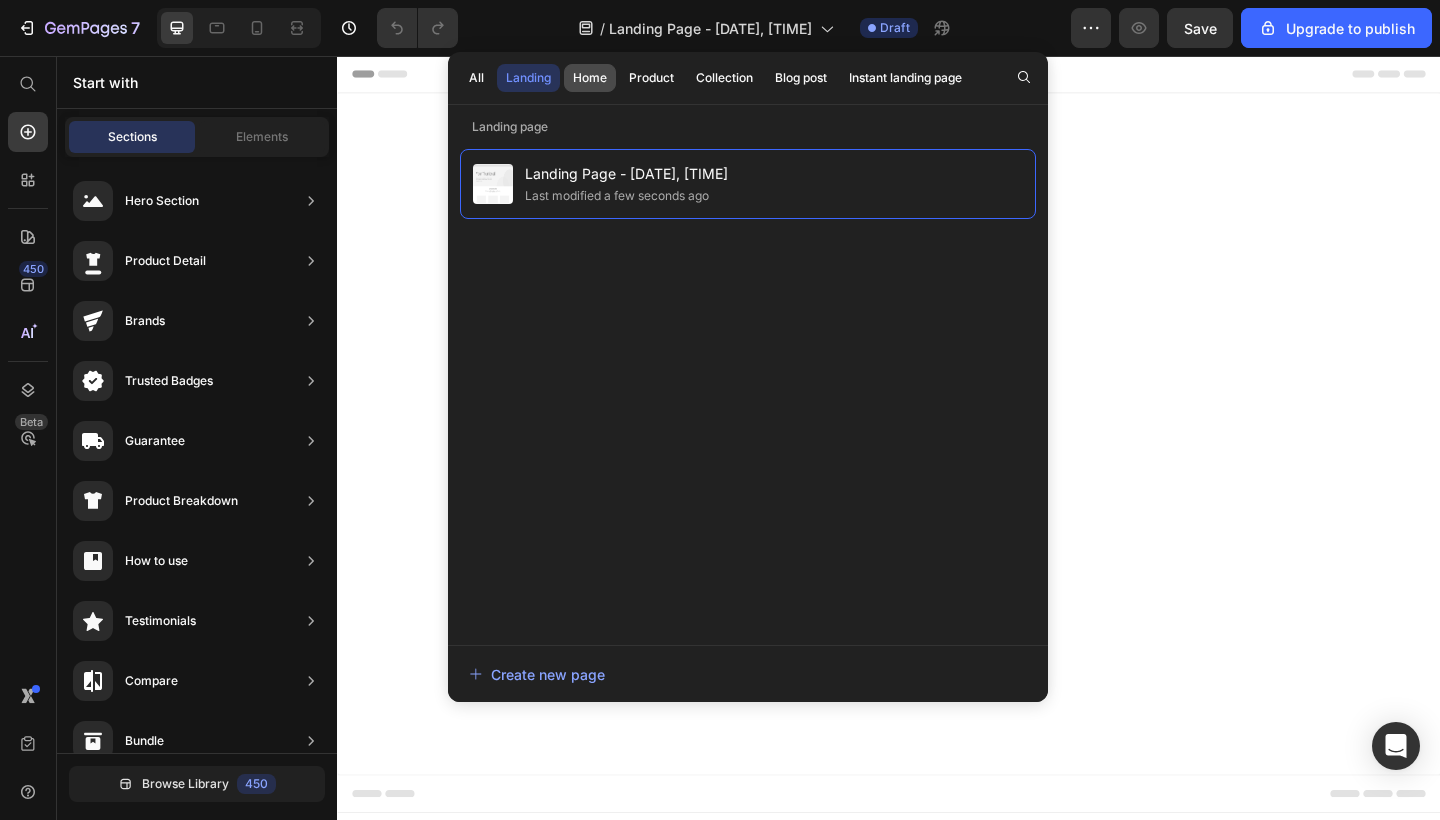 click on "Home" at bounding box center (590, 78) 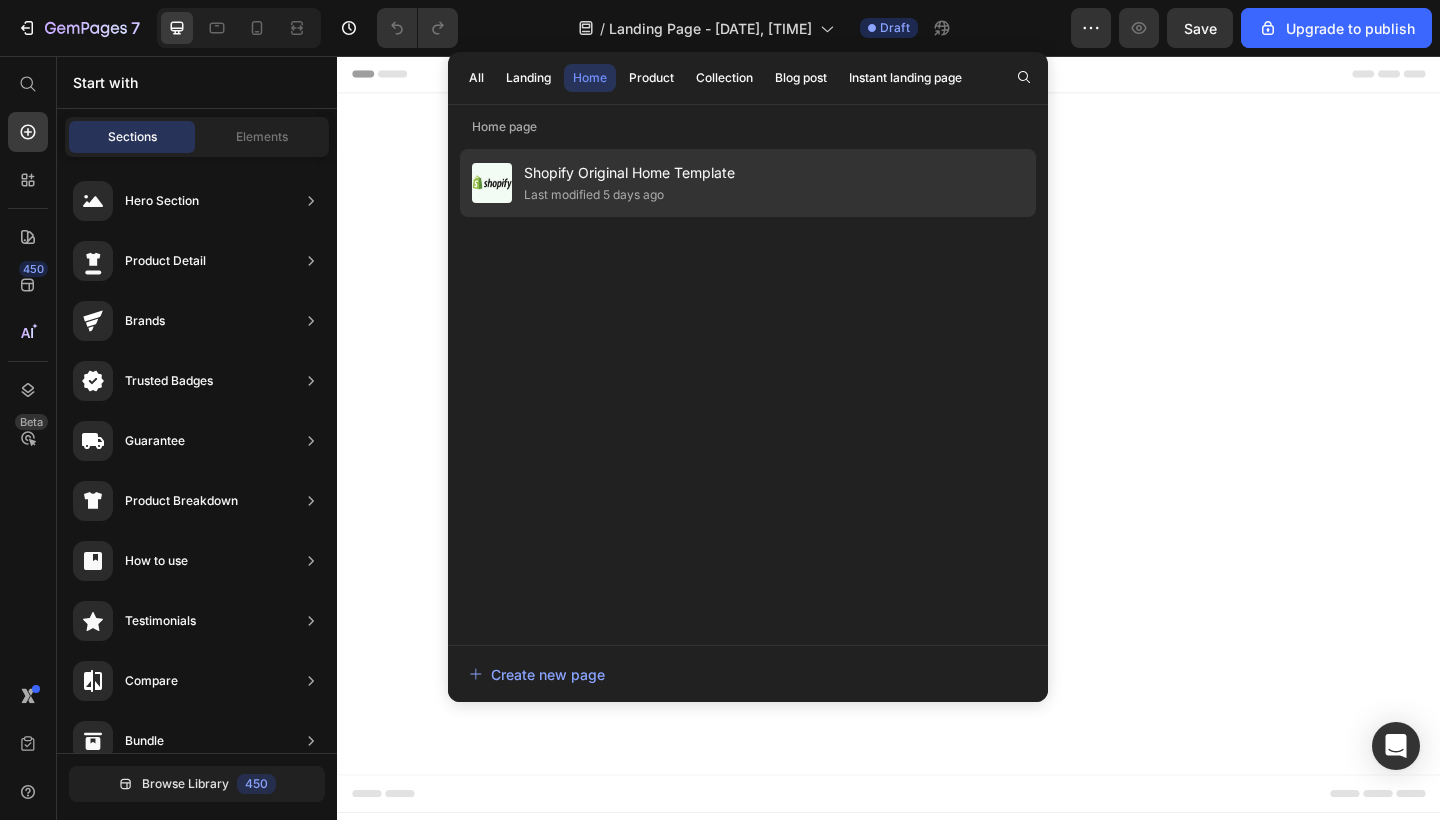 click on "Last modified 5 days ago" 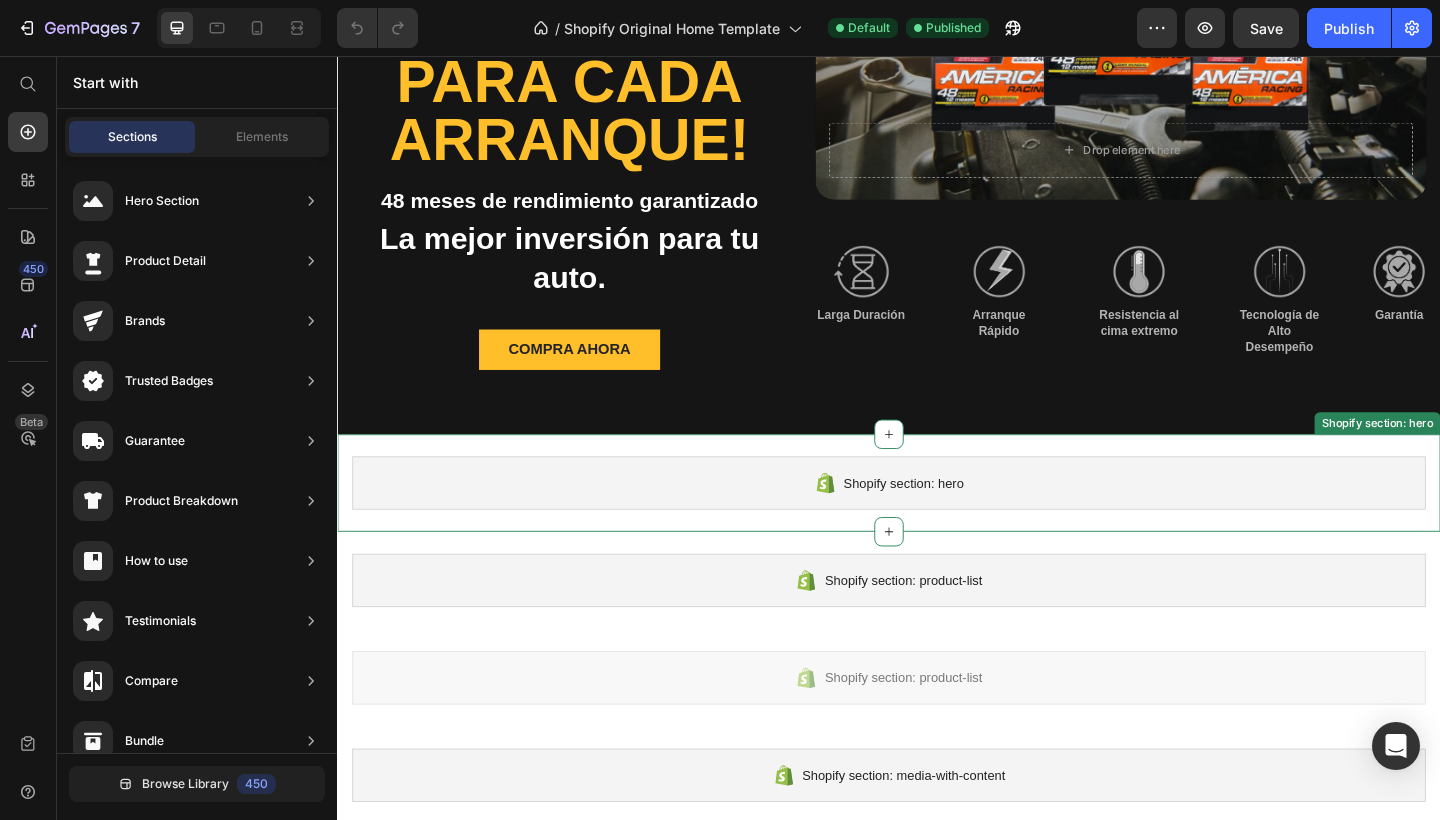 scroll, scrollTop: 289, scrollLeft: 0, axis: vertical 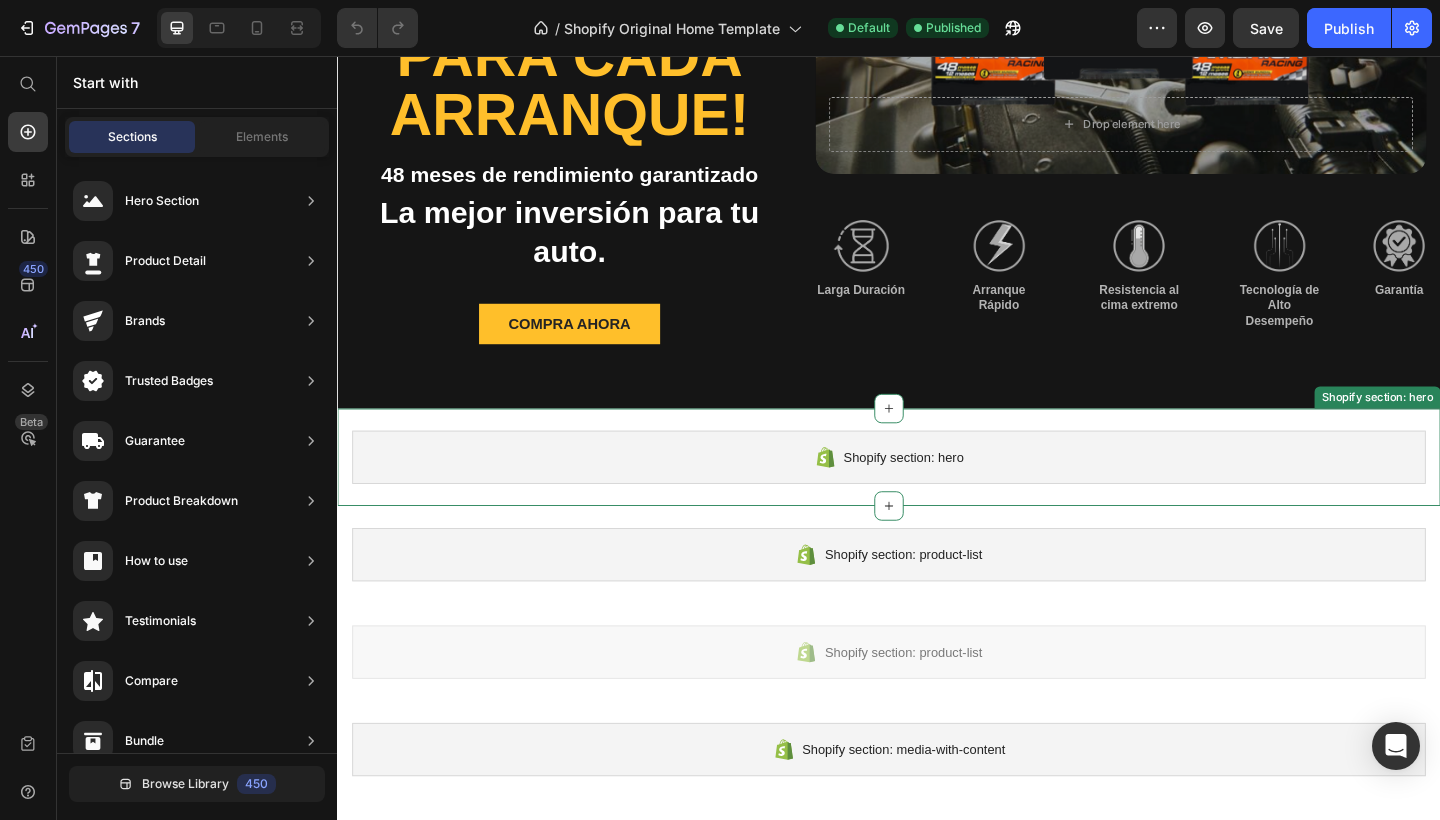 click 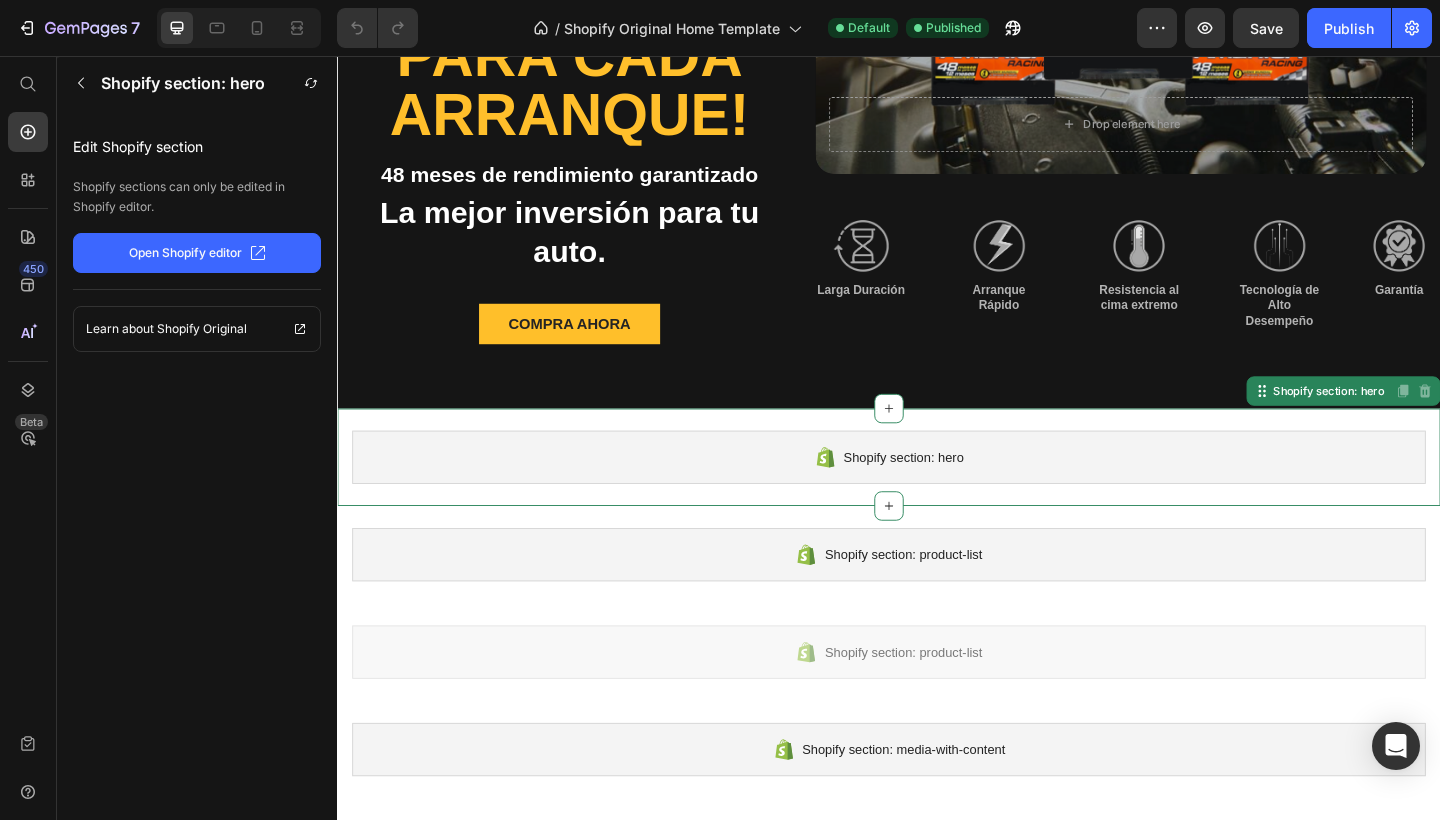click on "Open Shopify editor" 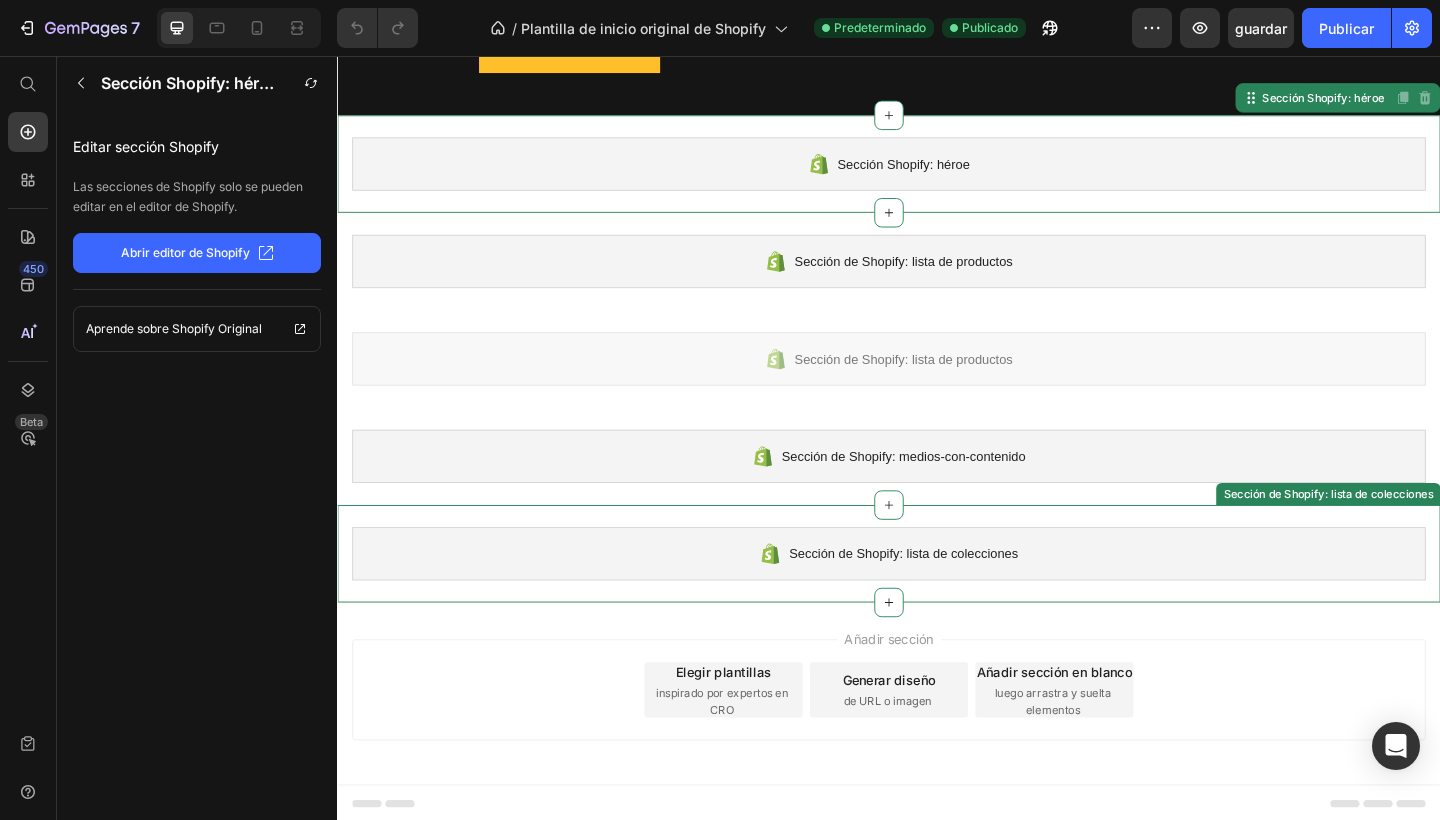 scroll, scrollTop: 607, scrollLeft: 0, axis: vertical 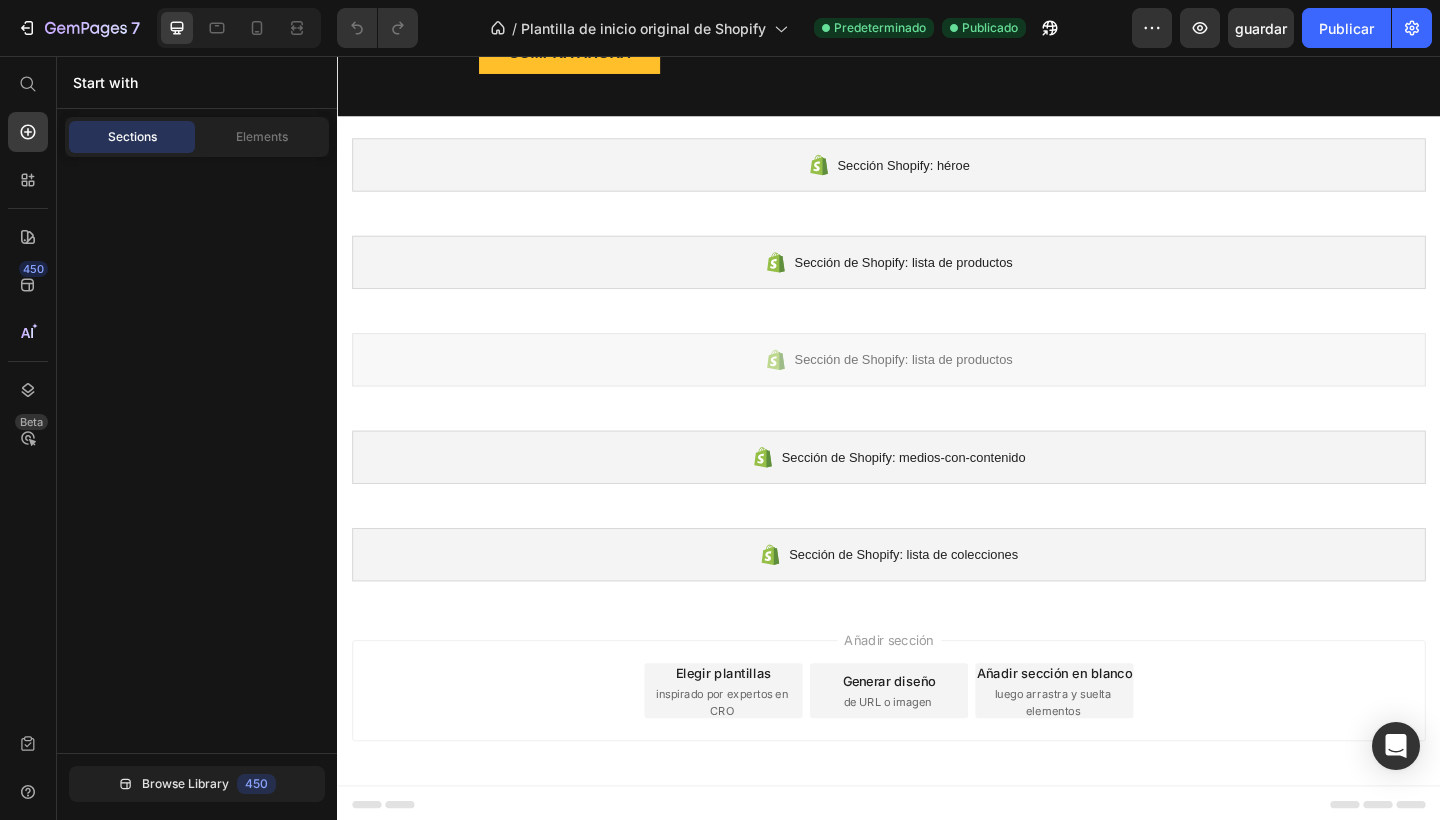 click on "Generar diseño de URL o imagen" at bounding box center [937, 747] 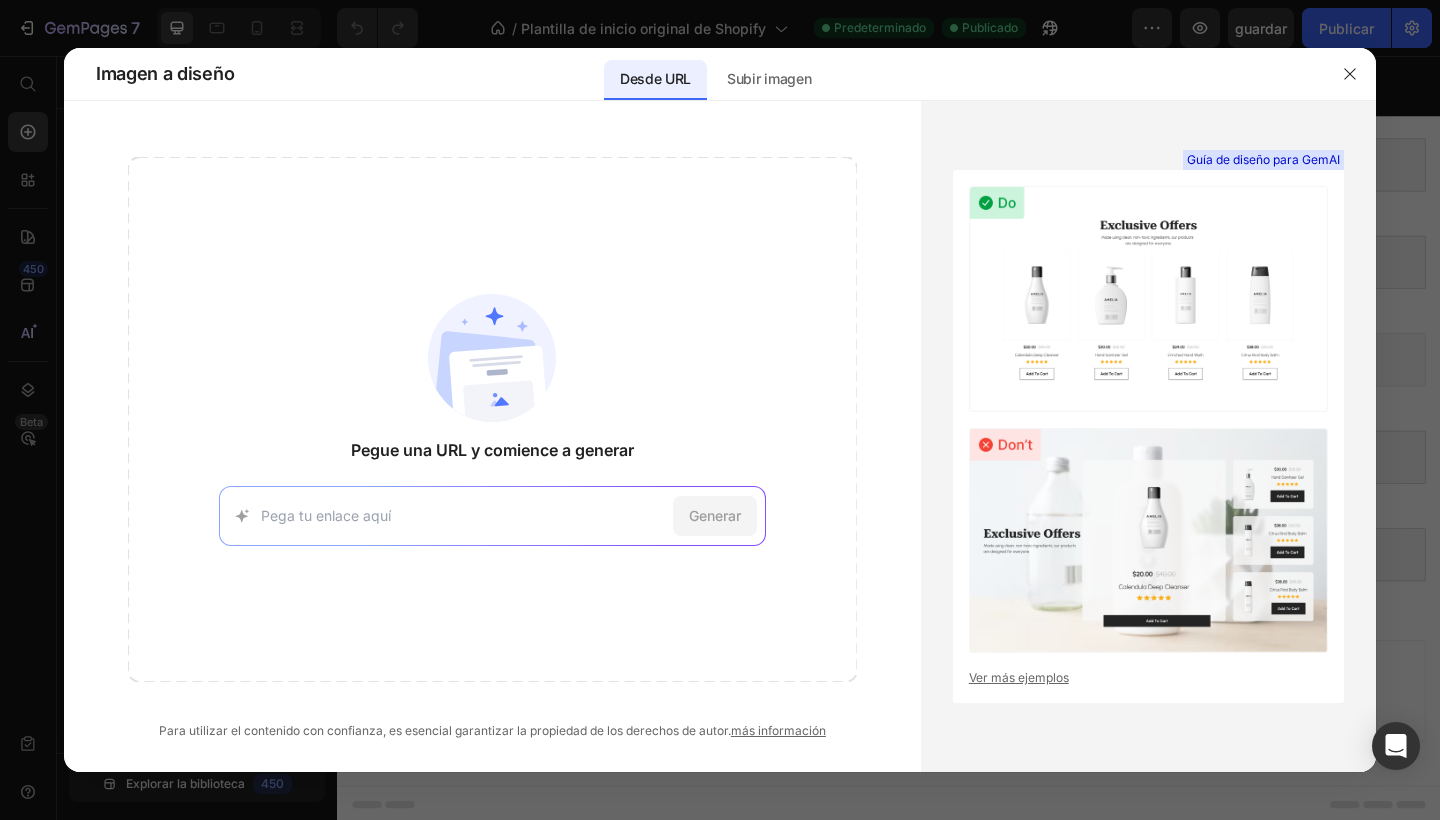 click at bounding box center [1148, 540] 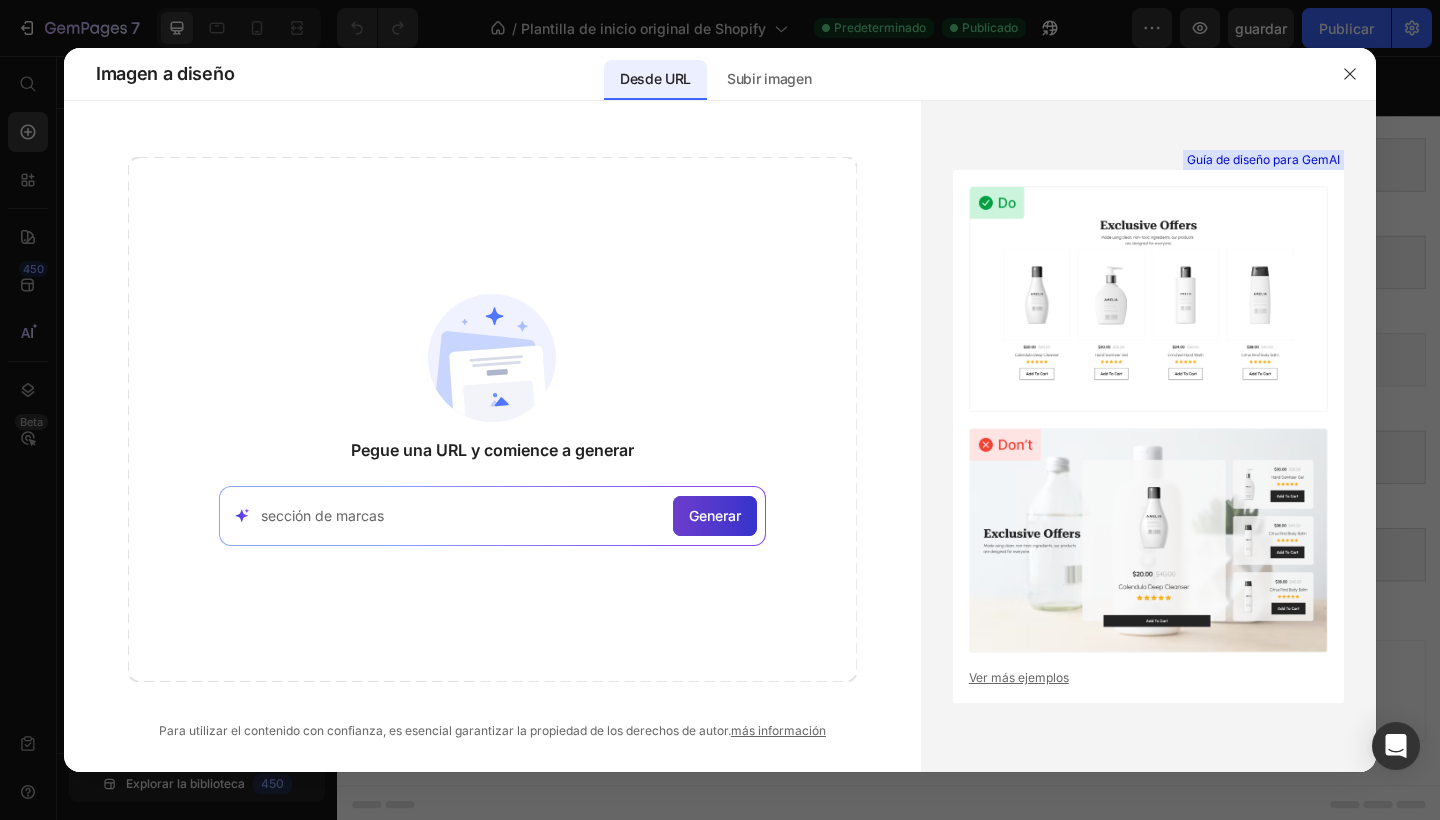 type on "sección de marcas" 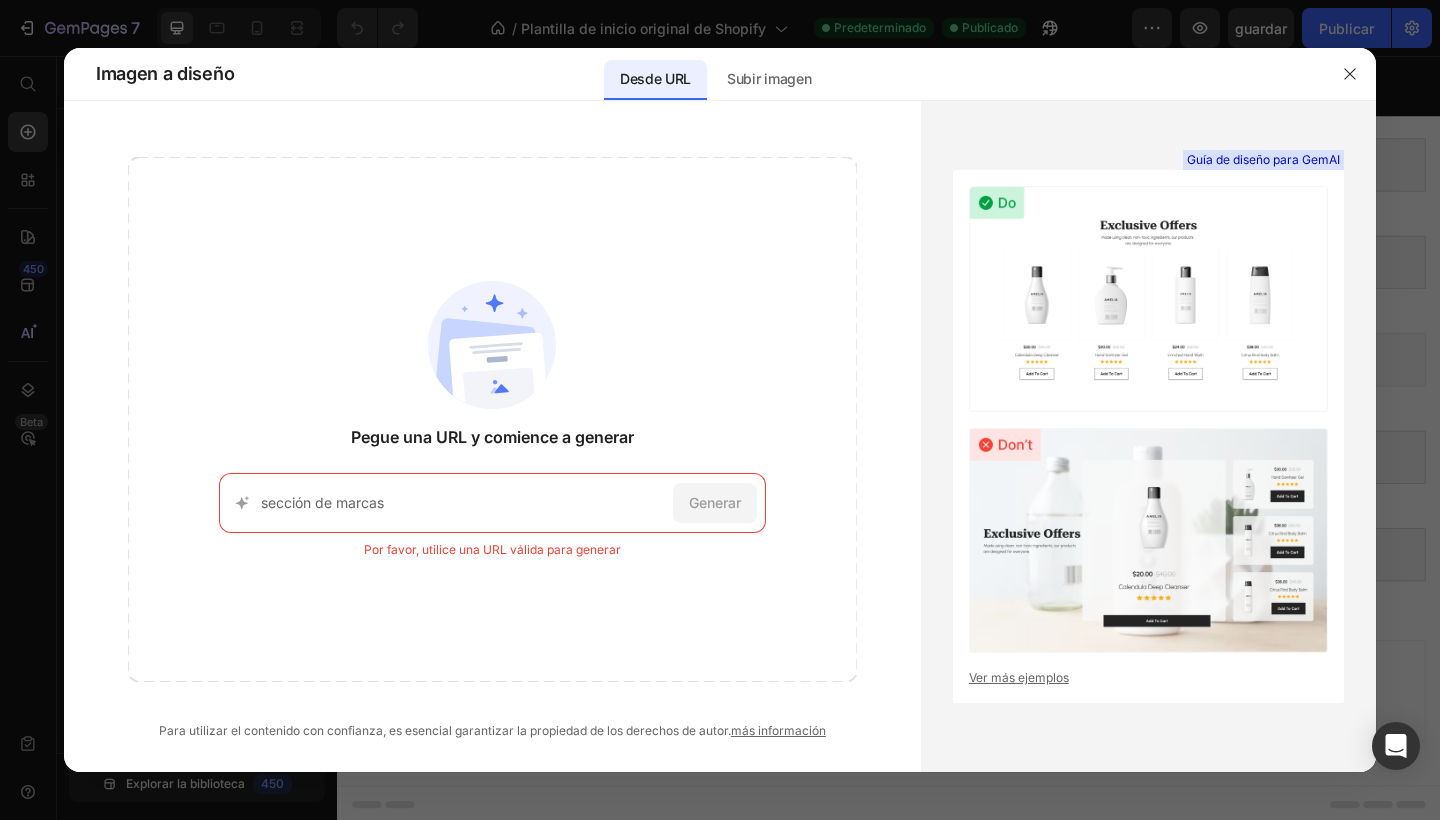 click on "sección de marcas" at bounding box center (463, 502) 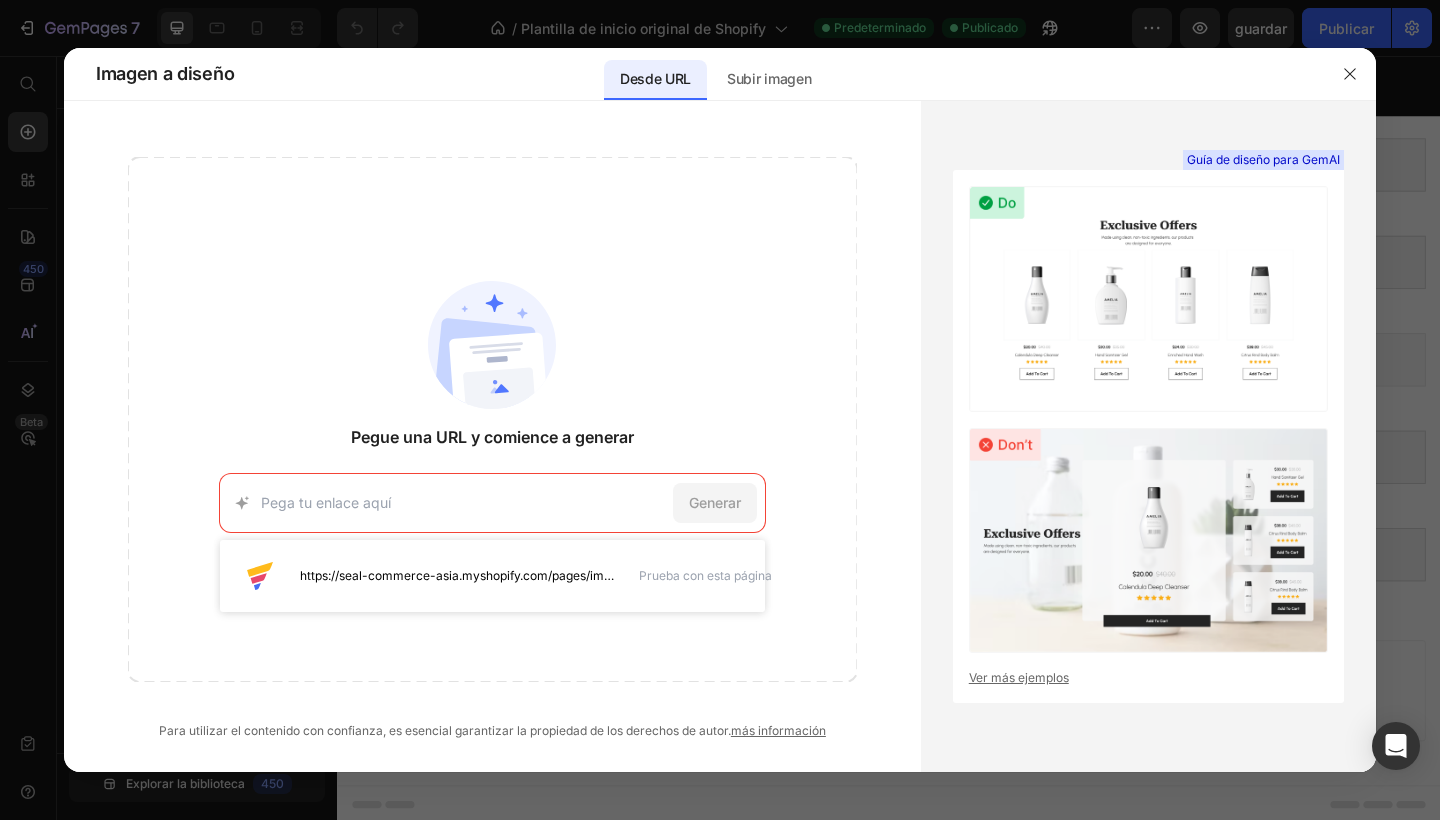 type 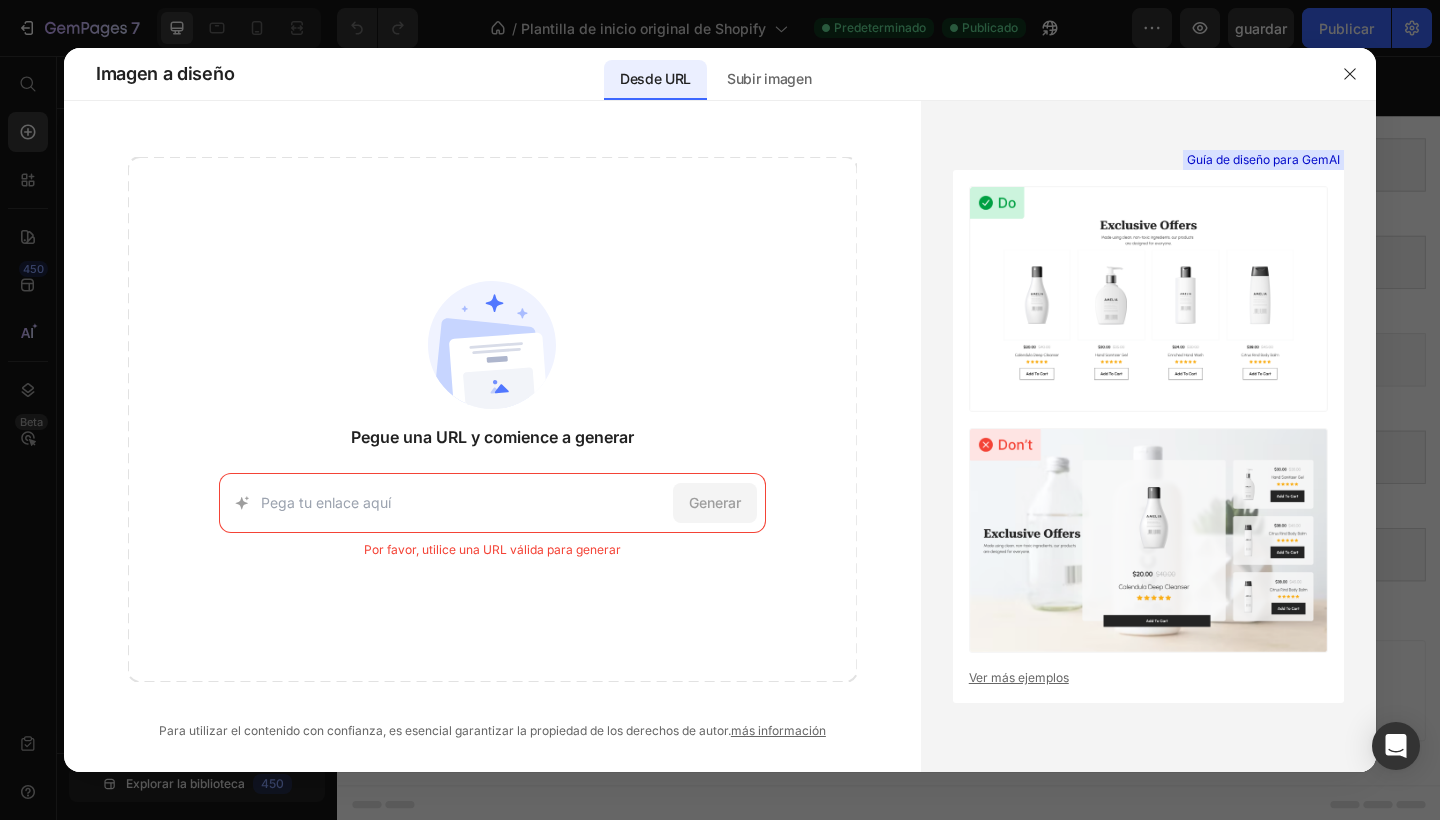 click at bounding box center (1148, 298) 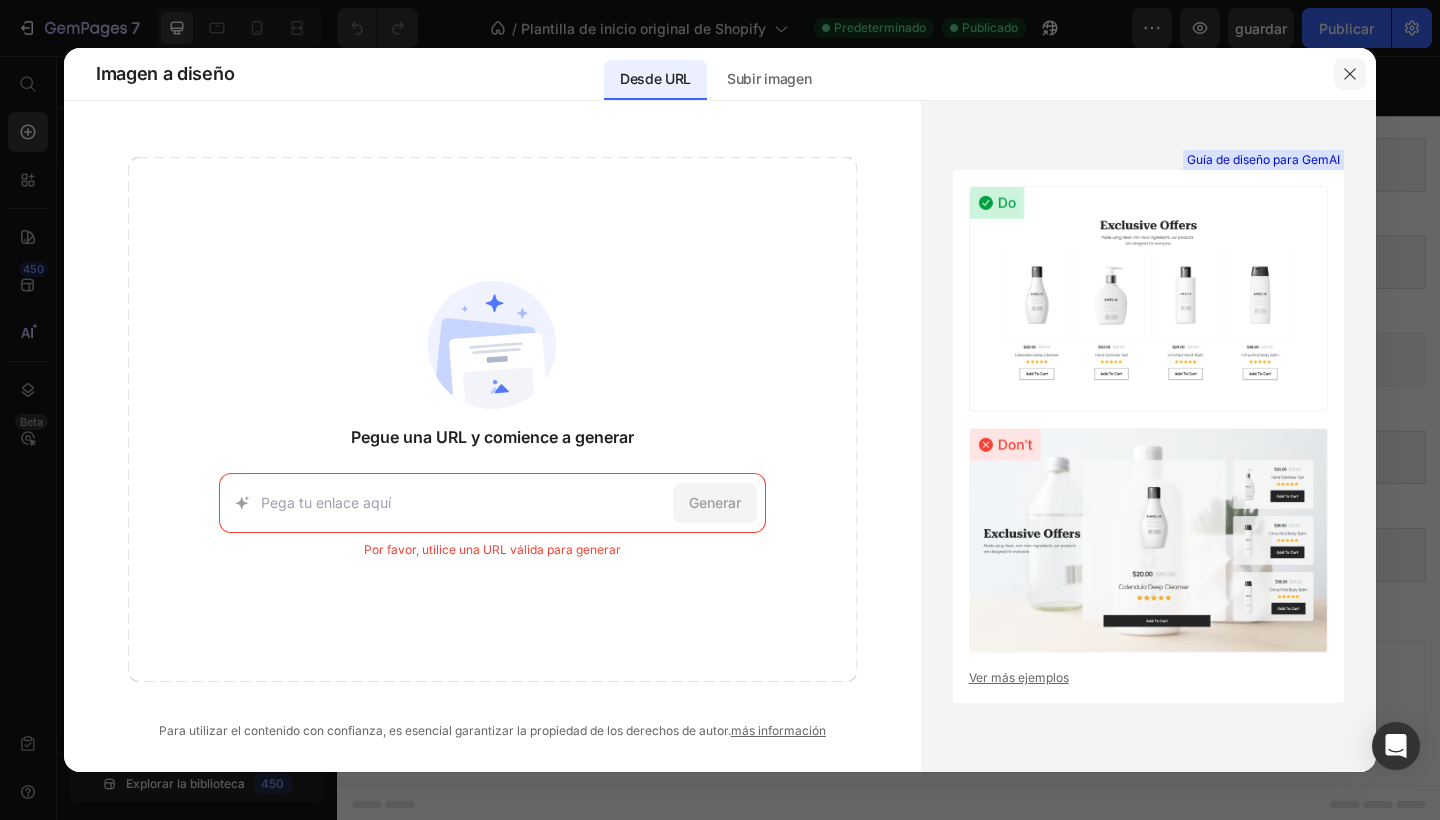 click at bounding box center (1350, 74) 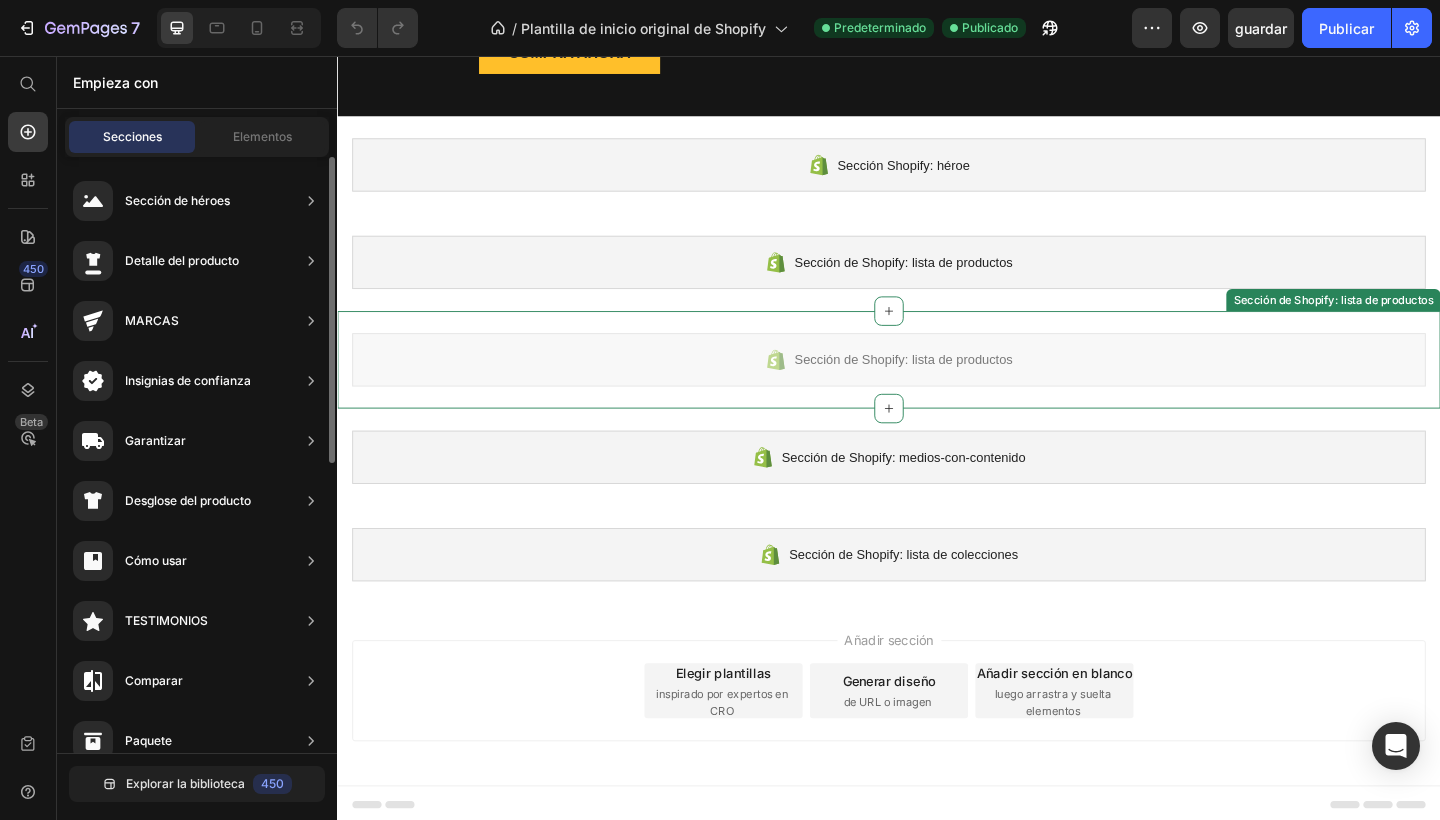scroll, scrollTop: 83, scrollLeft: 0, axis: vertical 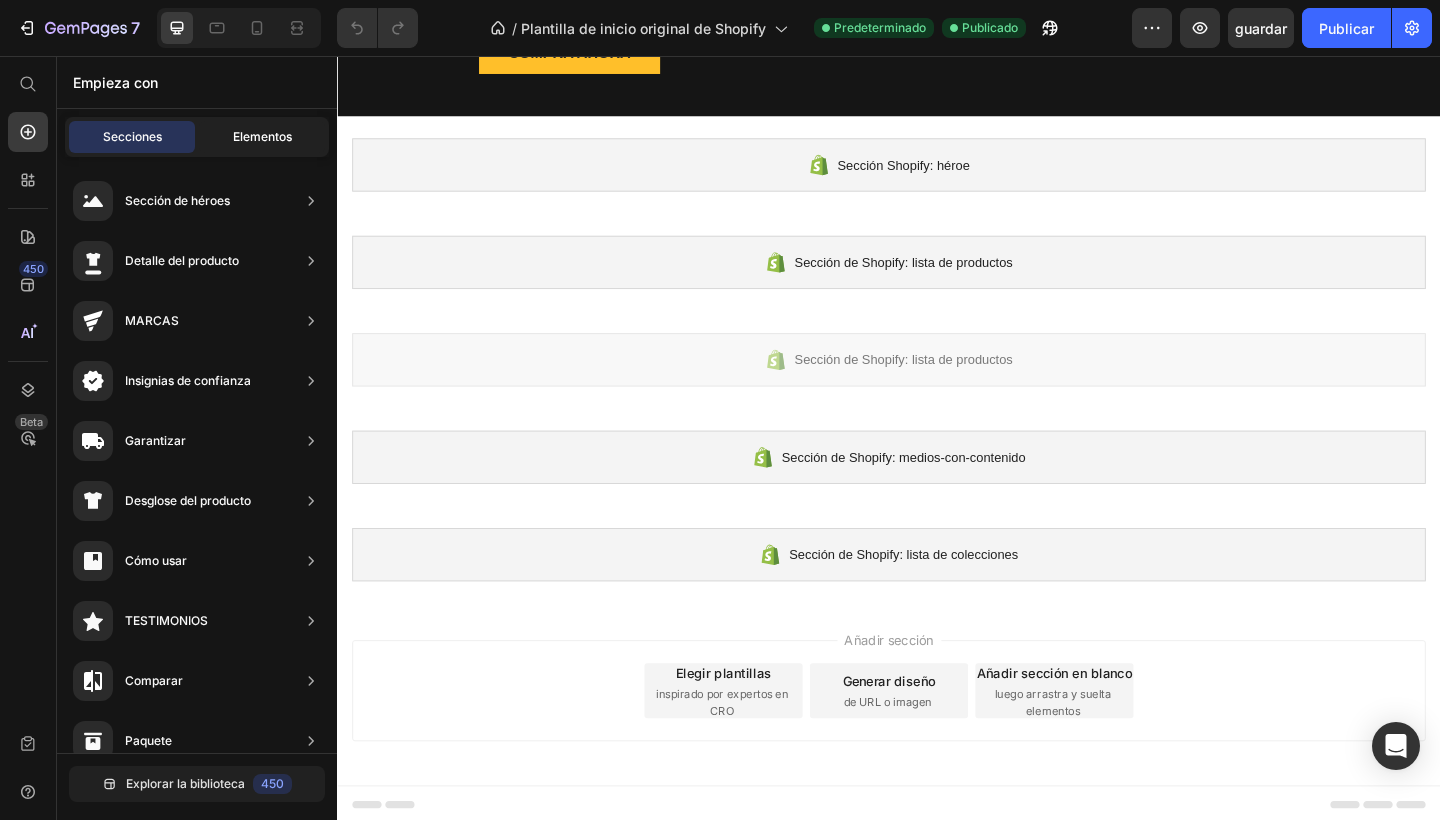 click on "Elementos" at bounding box center (262, 137) 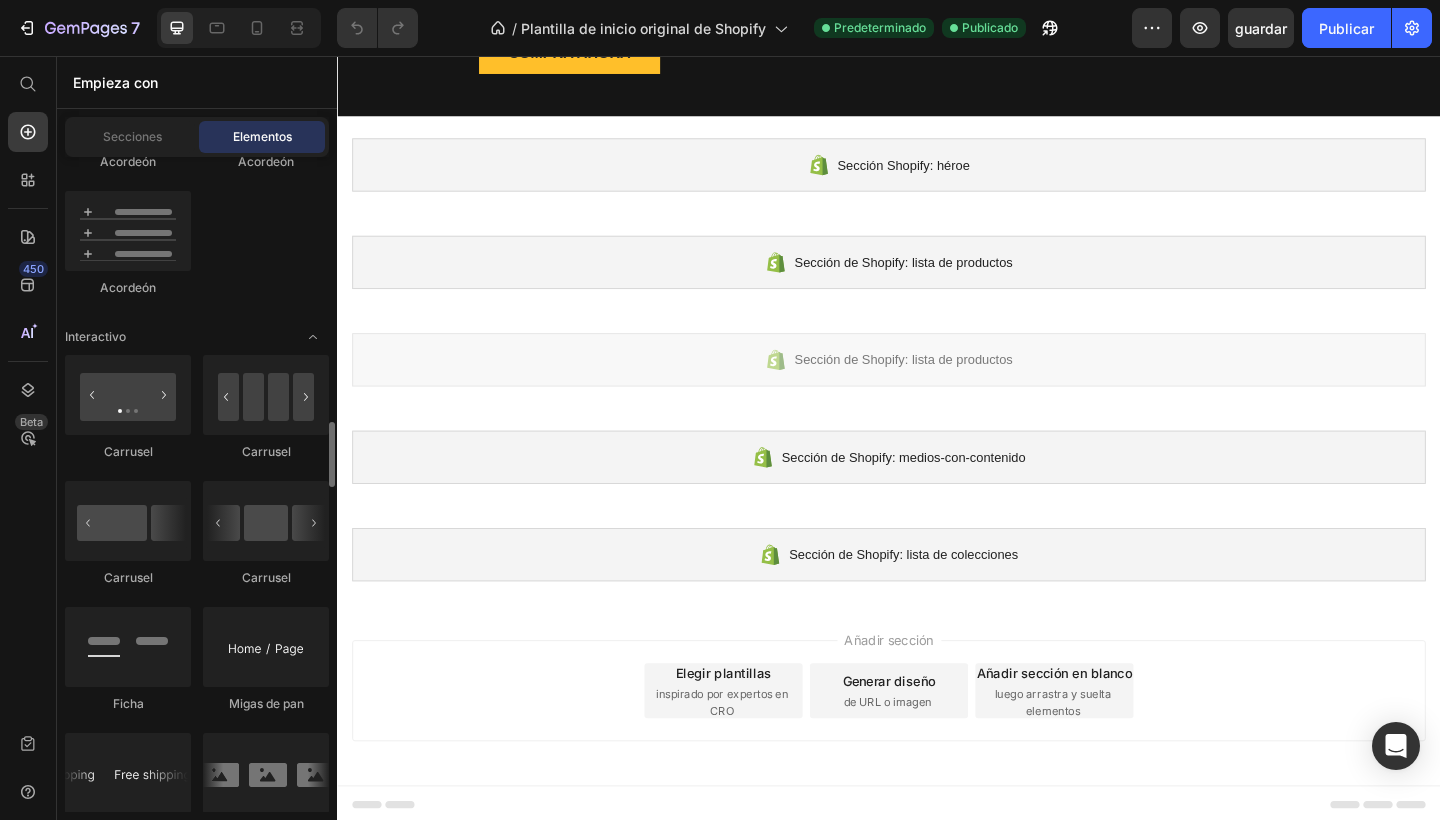 scroll, scrollTop: 2097, scrollLeft: 0, axis: vertical 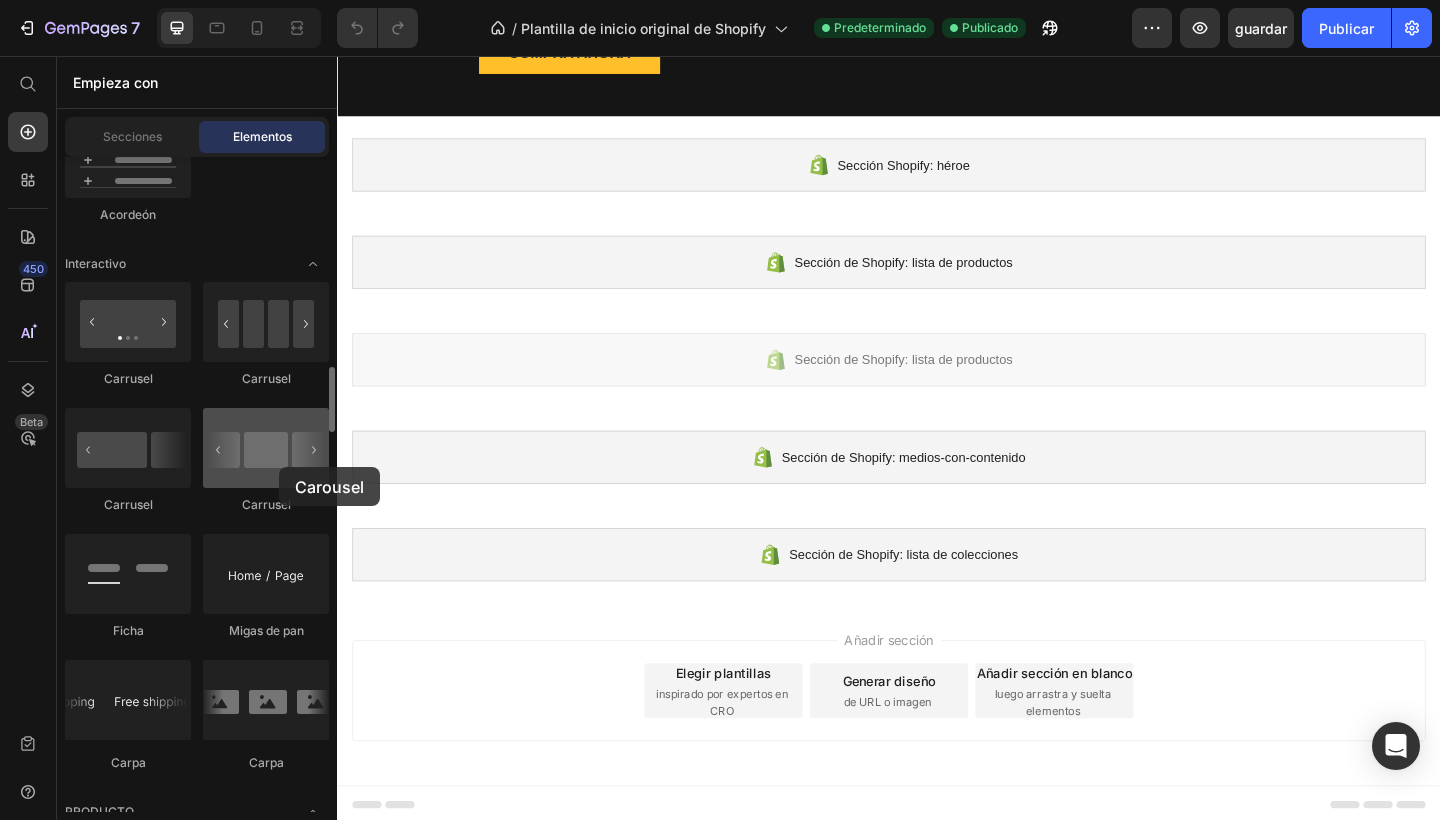 click at bounding box center [266, 448] 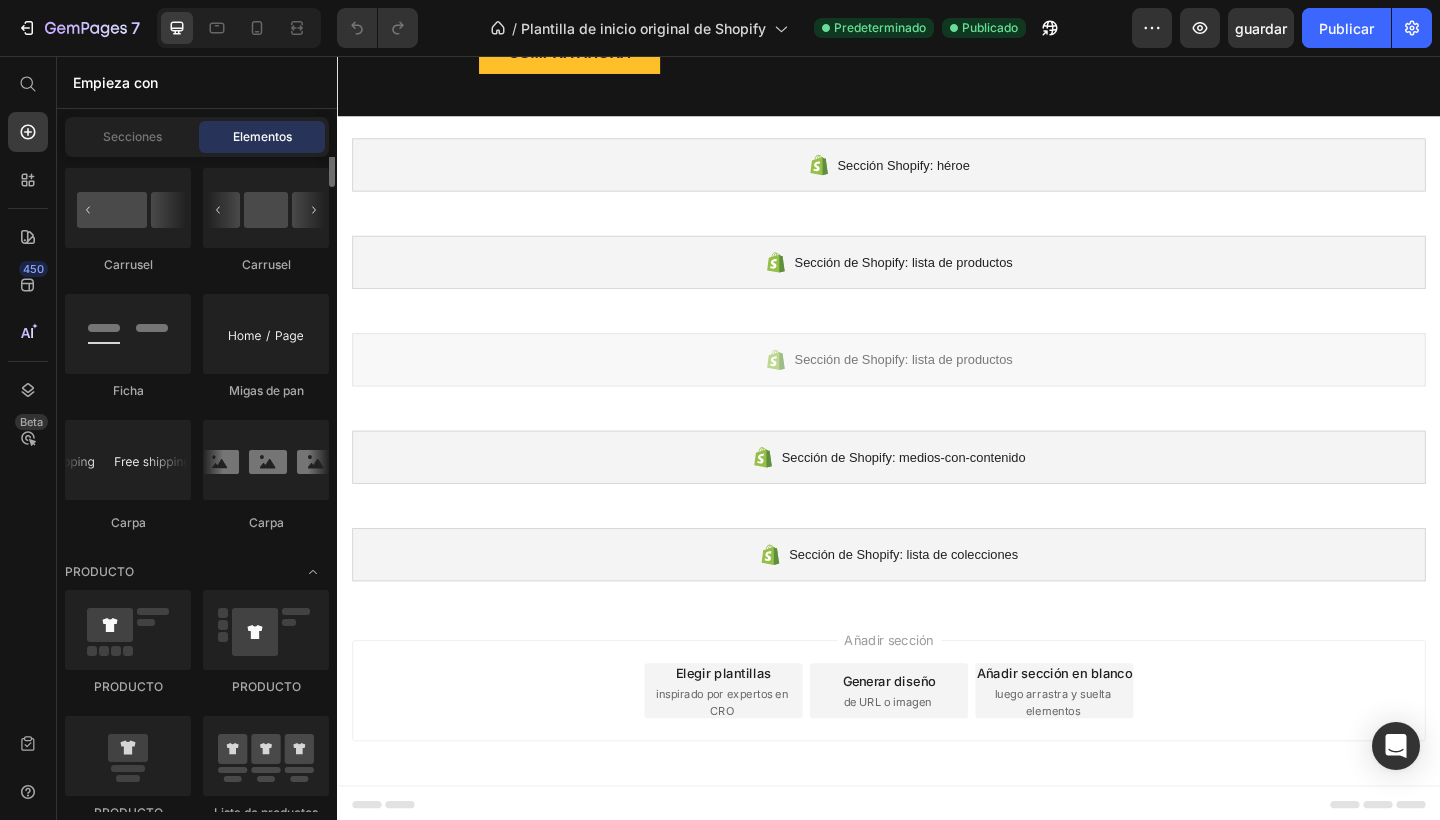scroll, scrollTop: 2092, scrollLeft: 0, axis: vertical 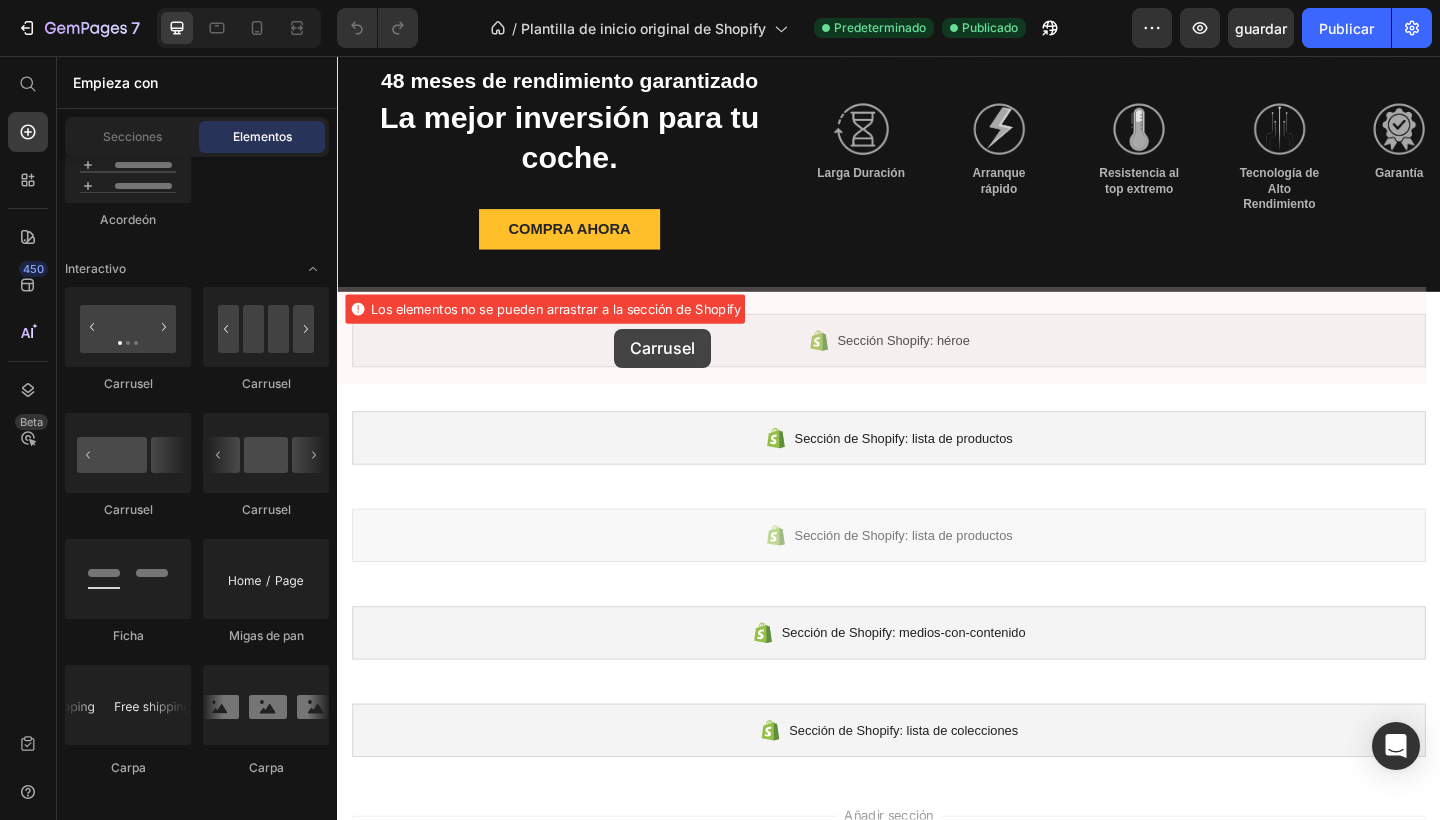 drag, startPoint x: 612, startPoint y: 534, endPoint x: 638, endPoint y: 353, distance: 182.85786 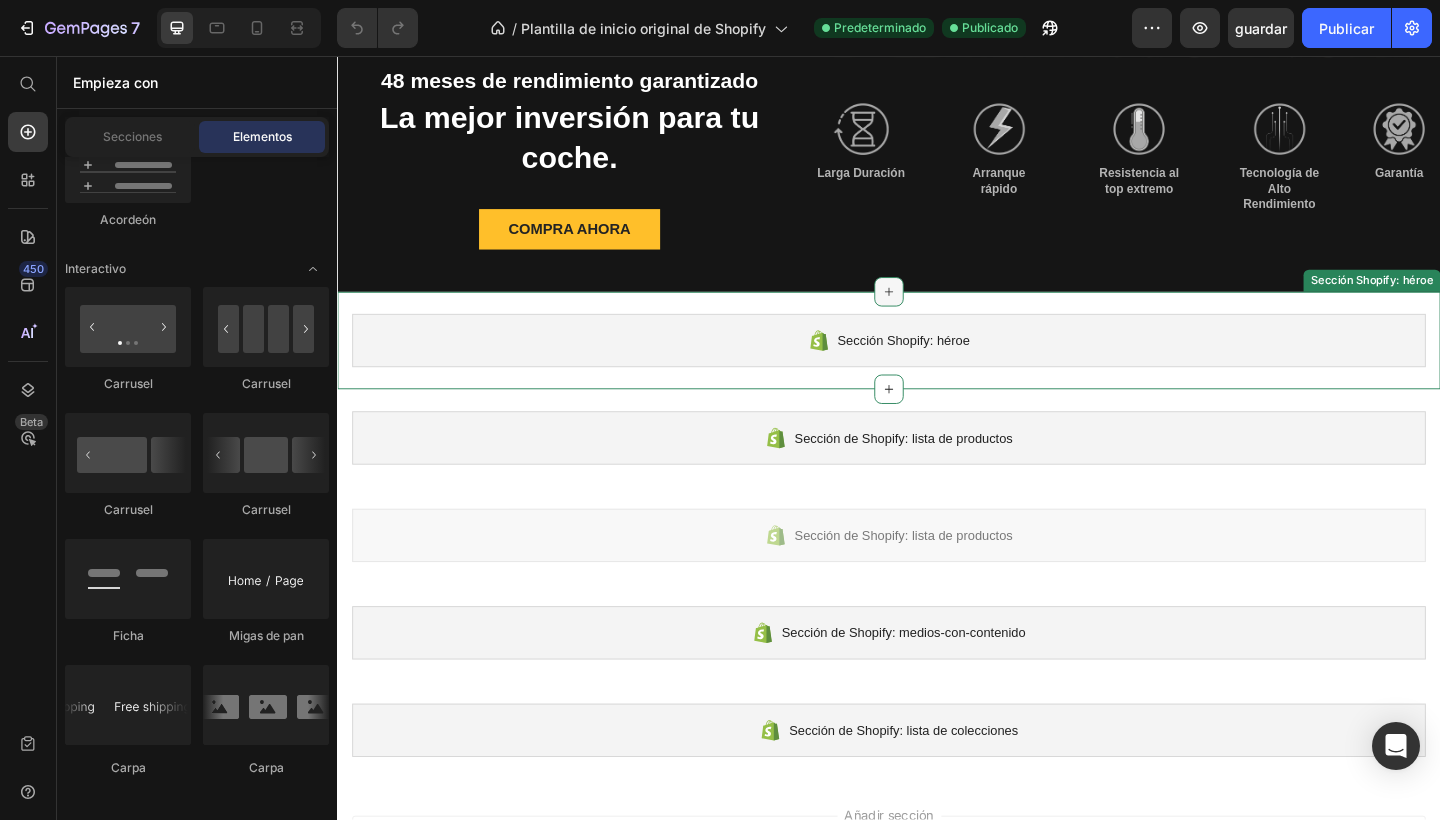 click 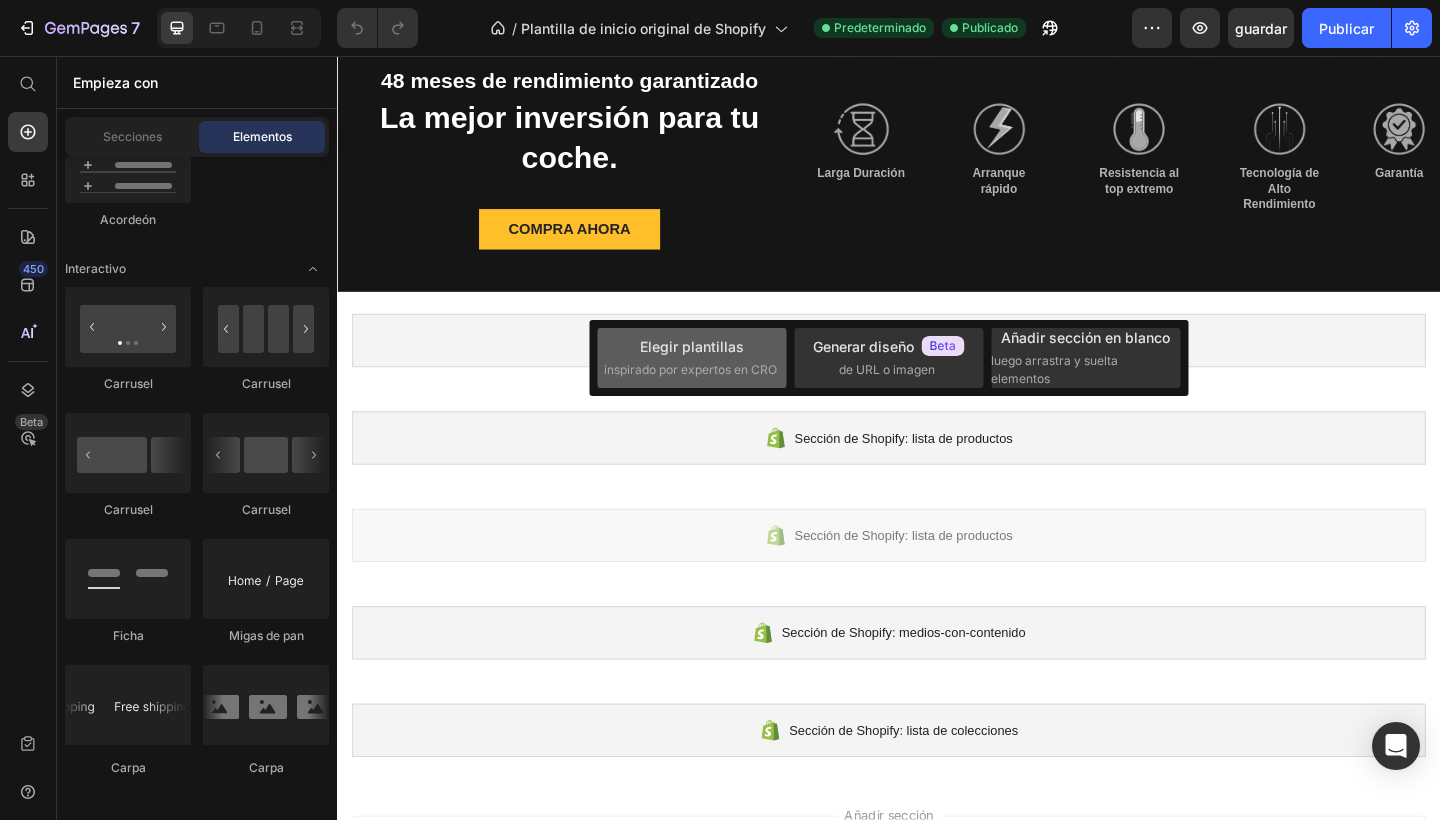 click on "Elegir plantillas" at bounding box center (692, 346) 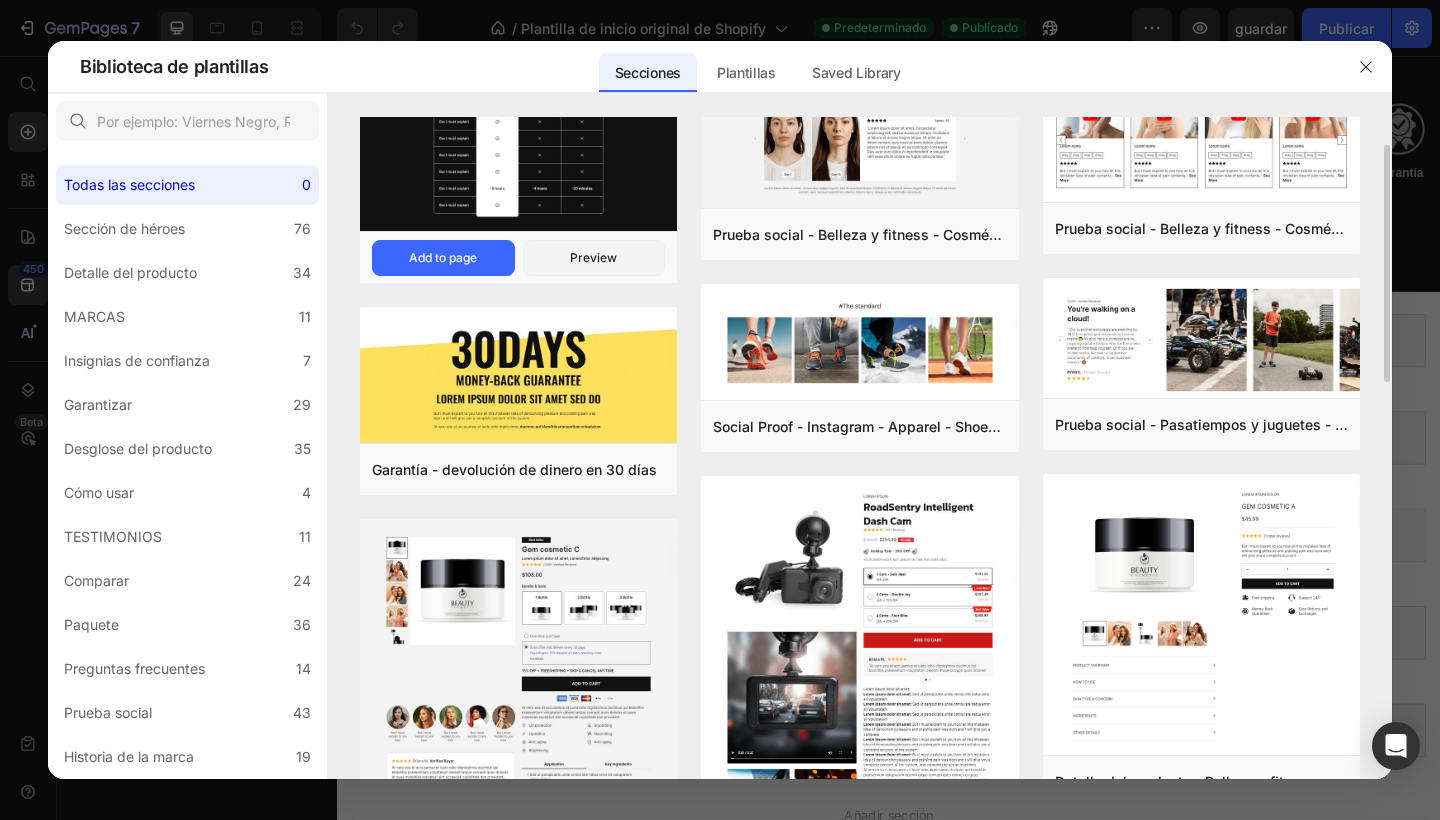 scroll, scrollTop: 64, scrollLeft: 0, axis: vertical 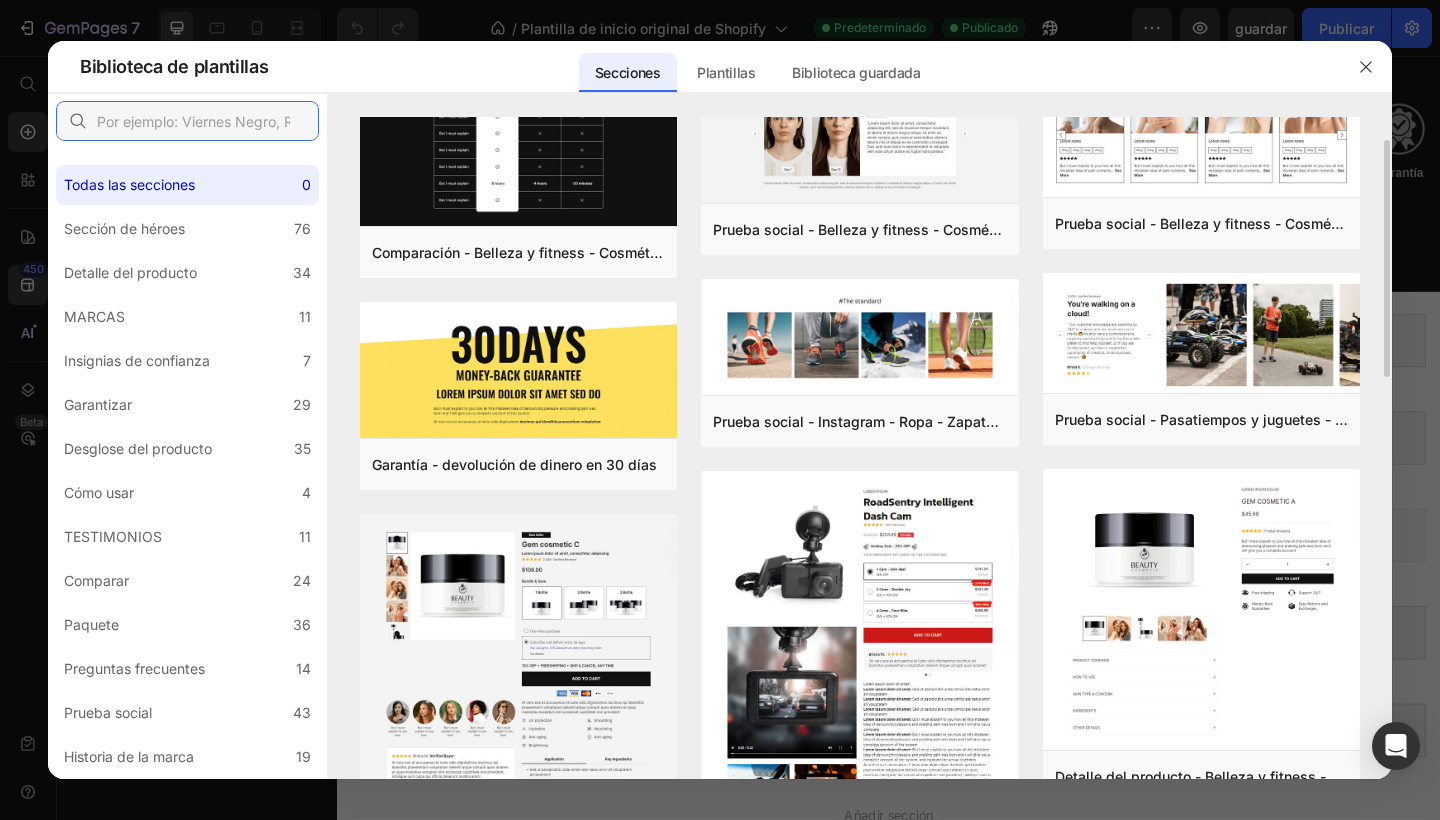 click at bounding box center (187, 121) 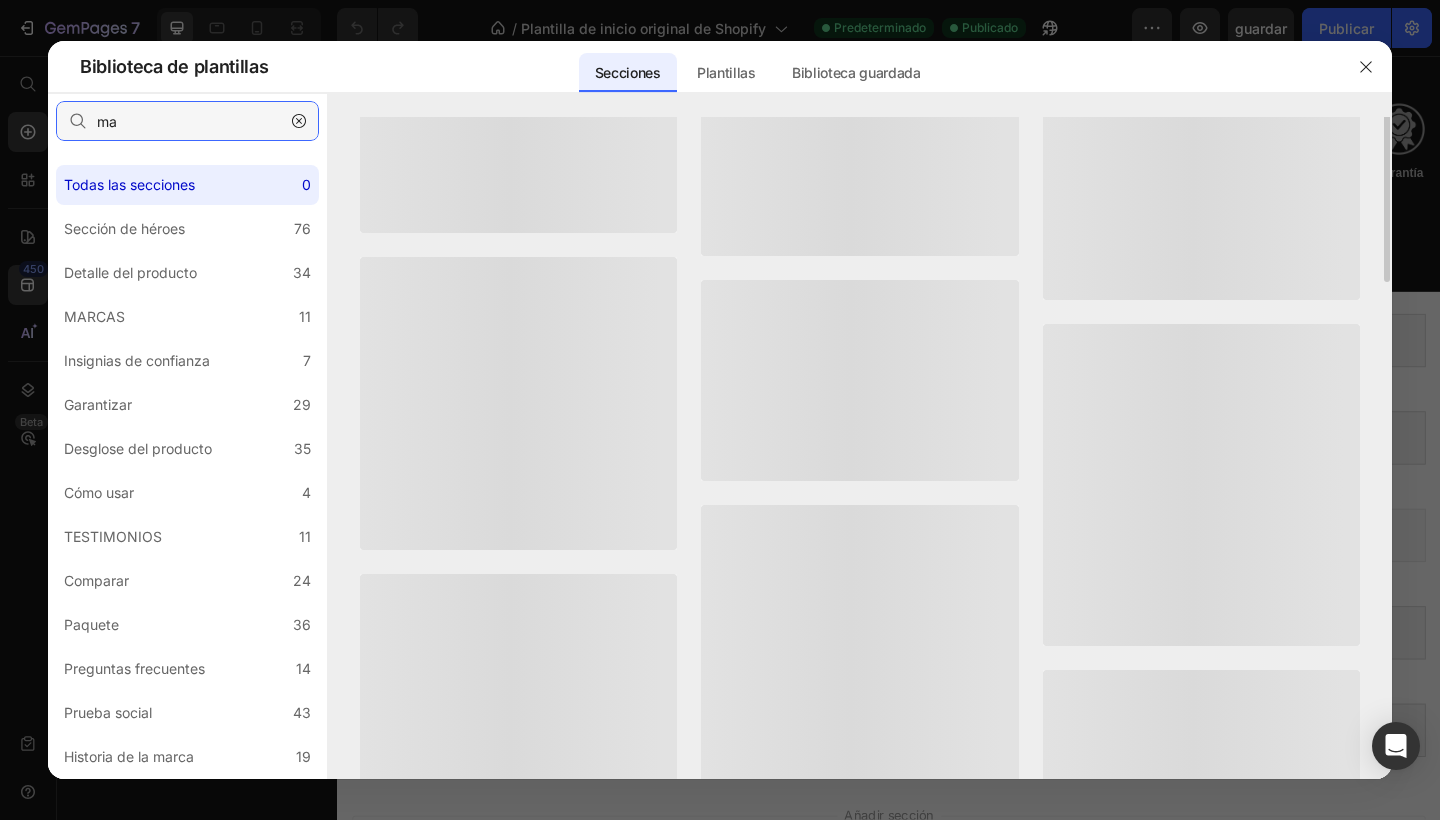 scroll, scrollTop: 0, scrollLeft: 0, axis: both 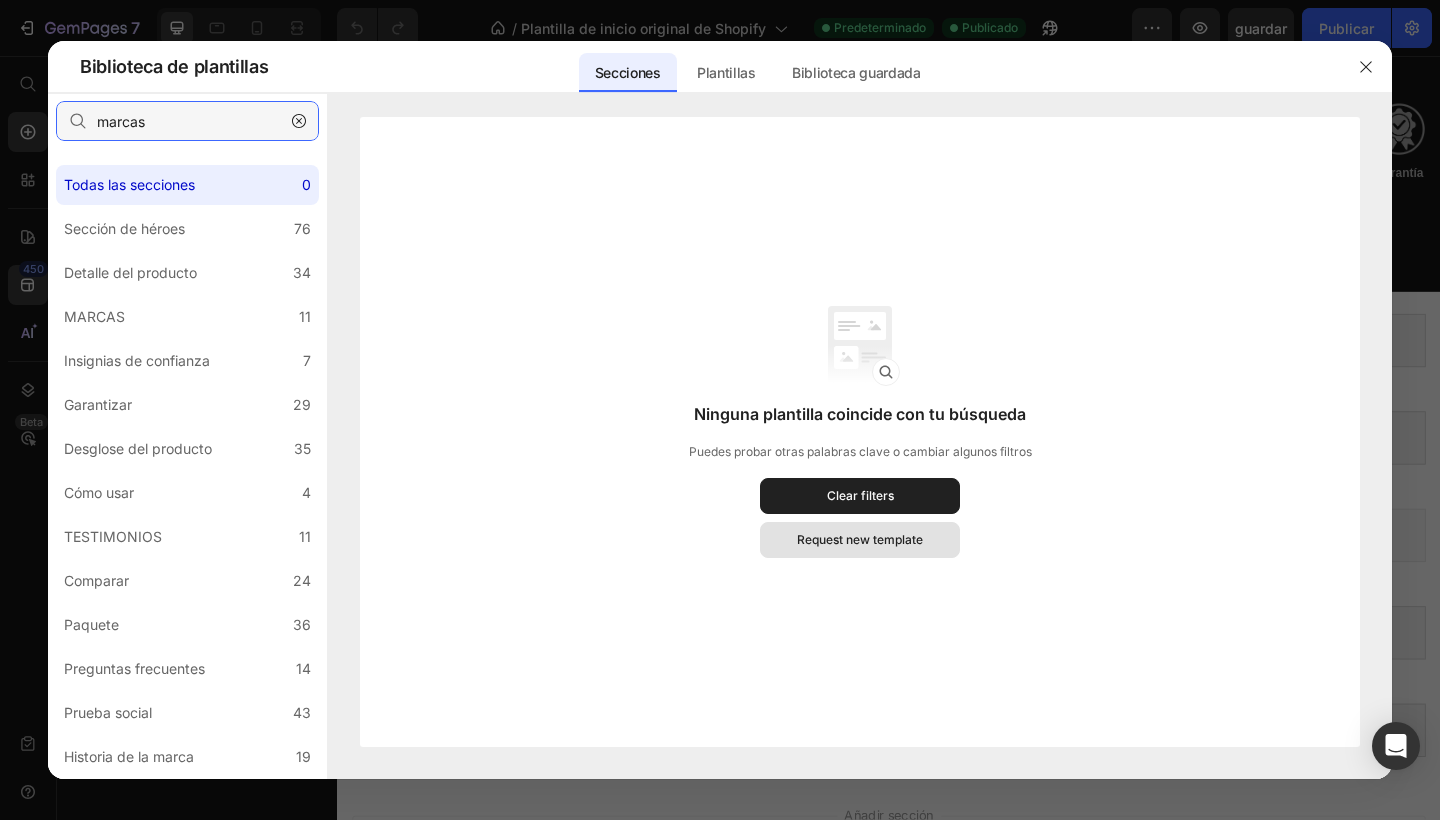 type on "marcas" 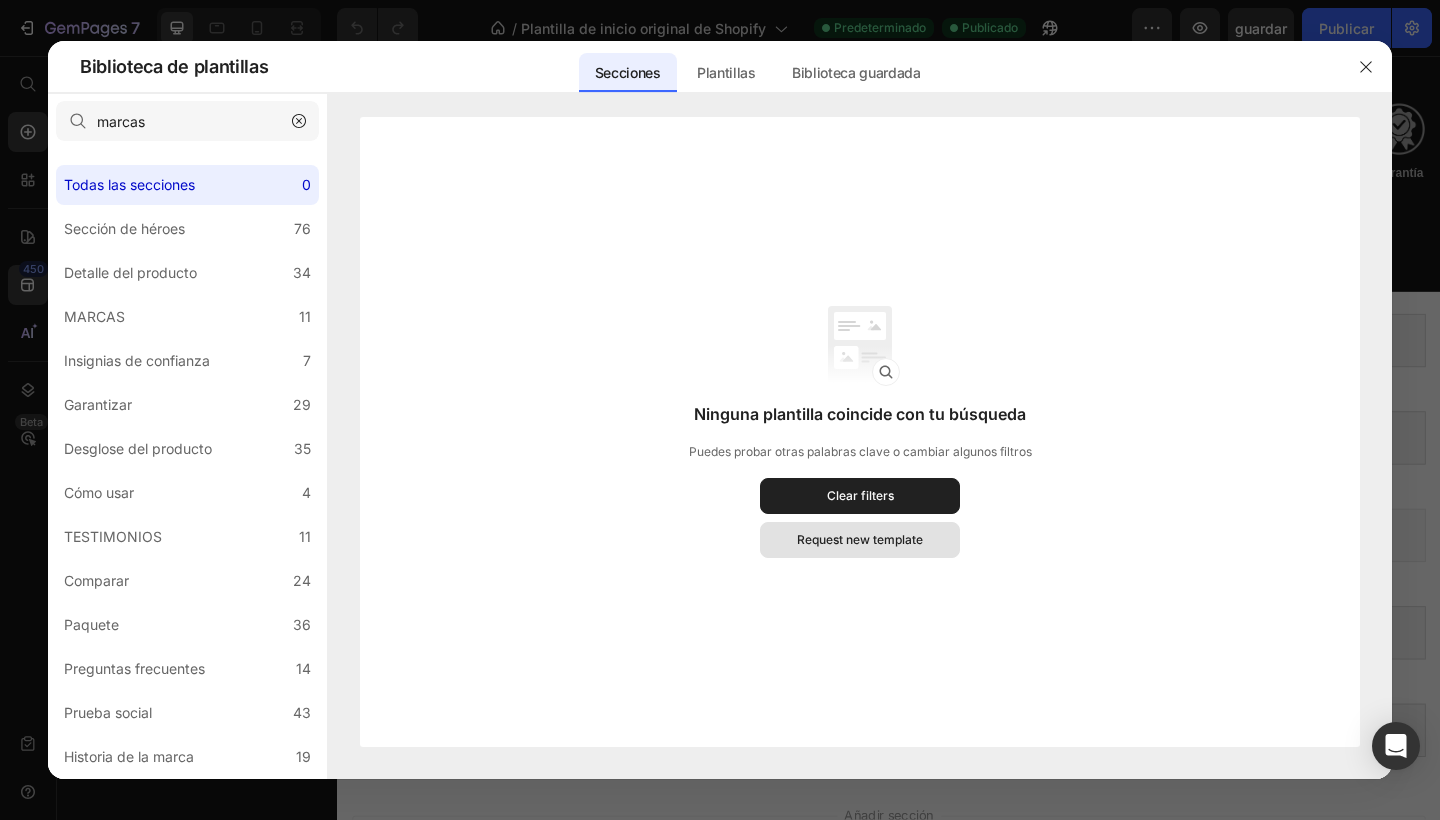 click on "Request new template" at bounding box center [860, 540] 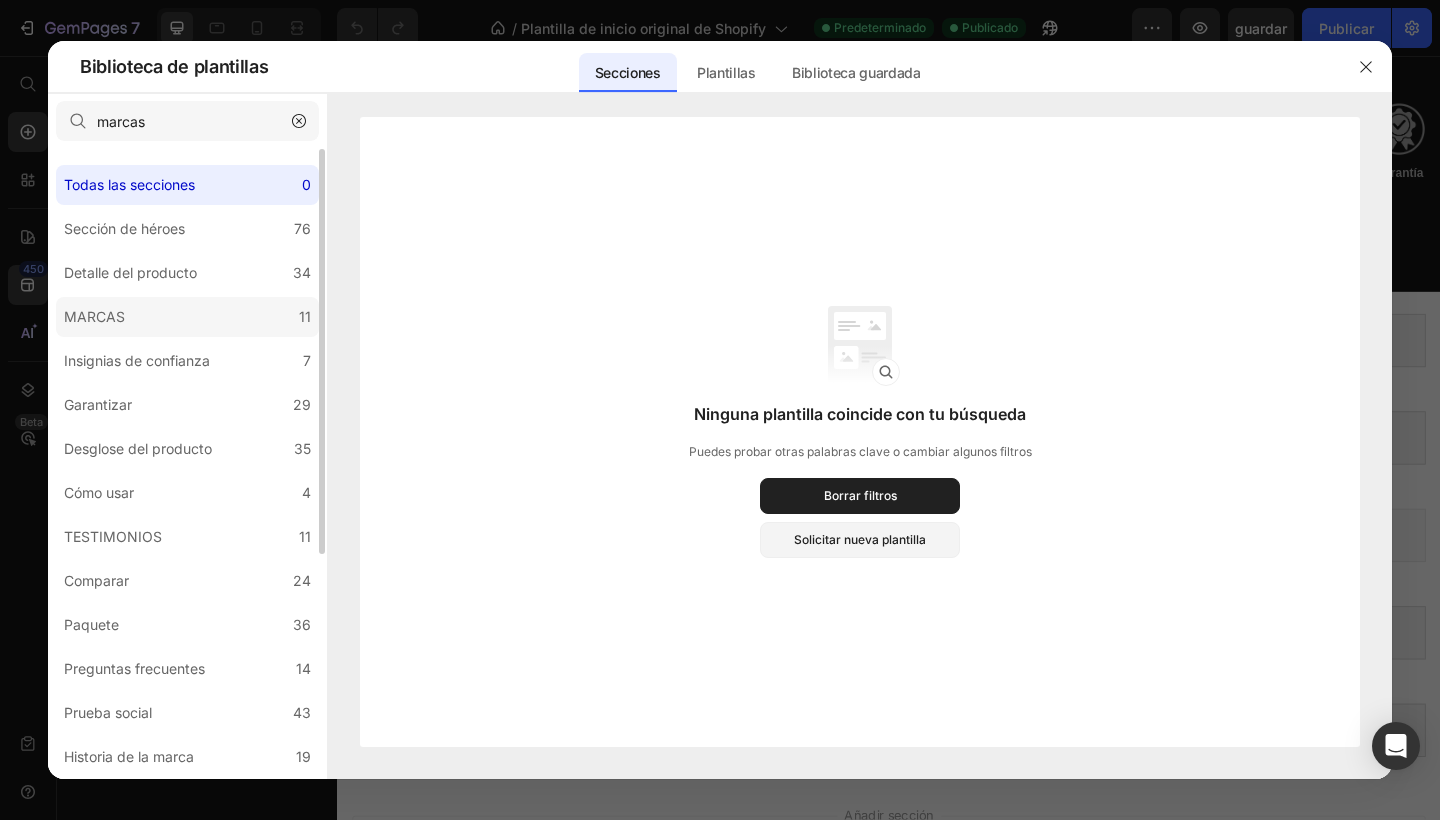 click on "MARCAS 11" 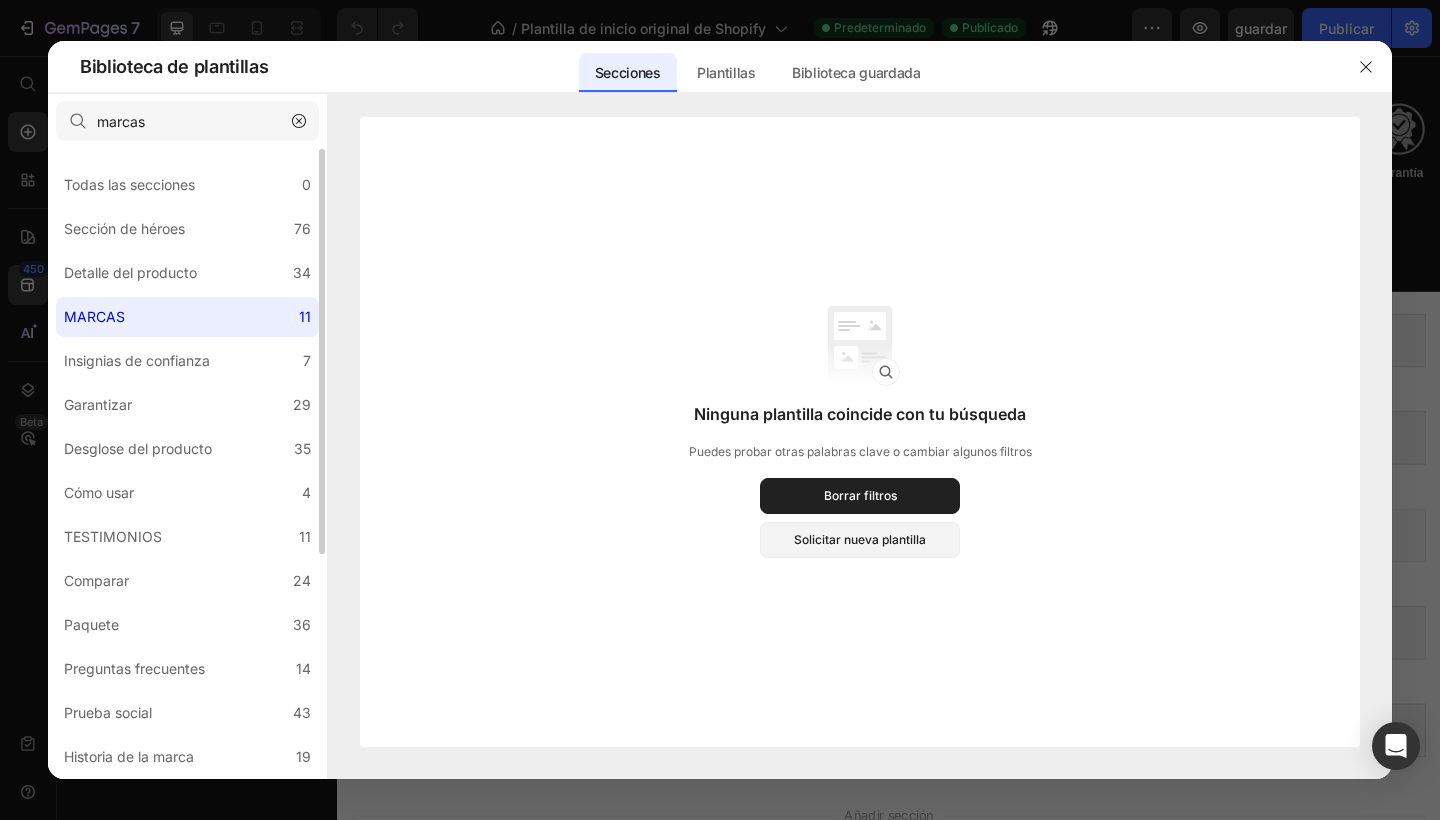 click on "MARCAS 11" 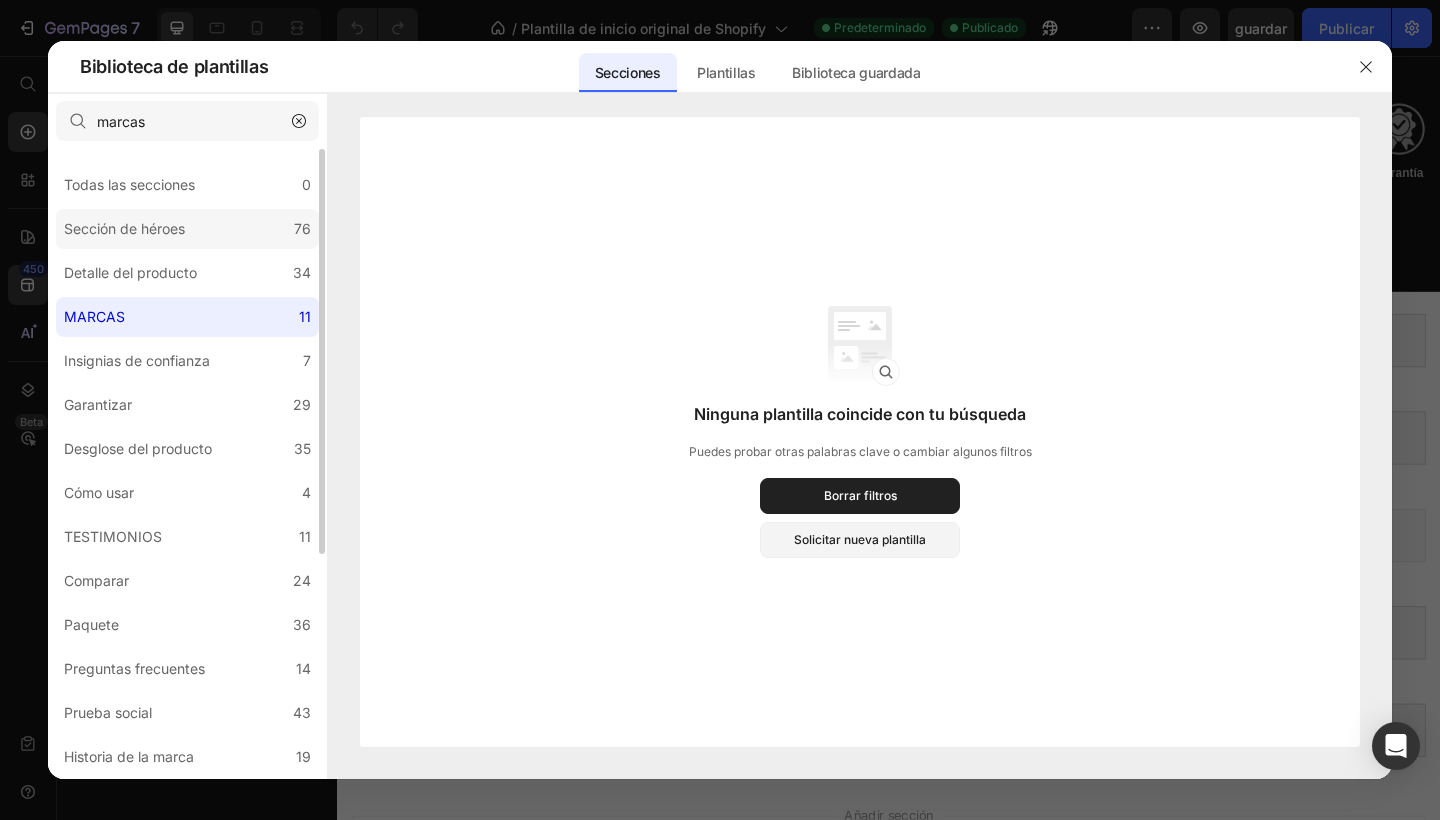 click on "Sección de héroes 76" 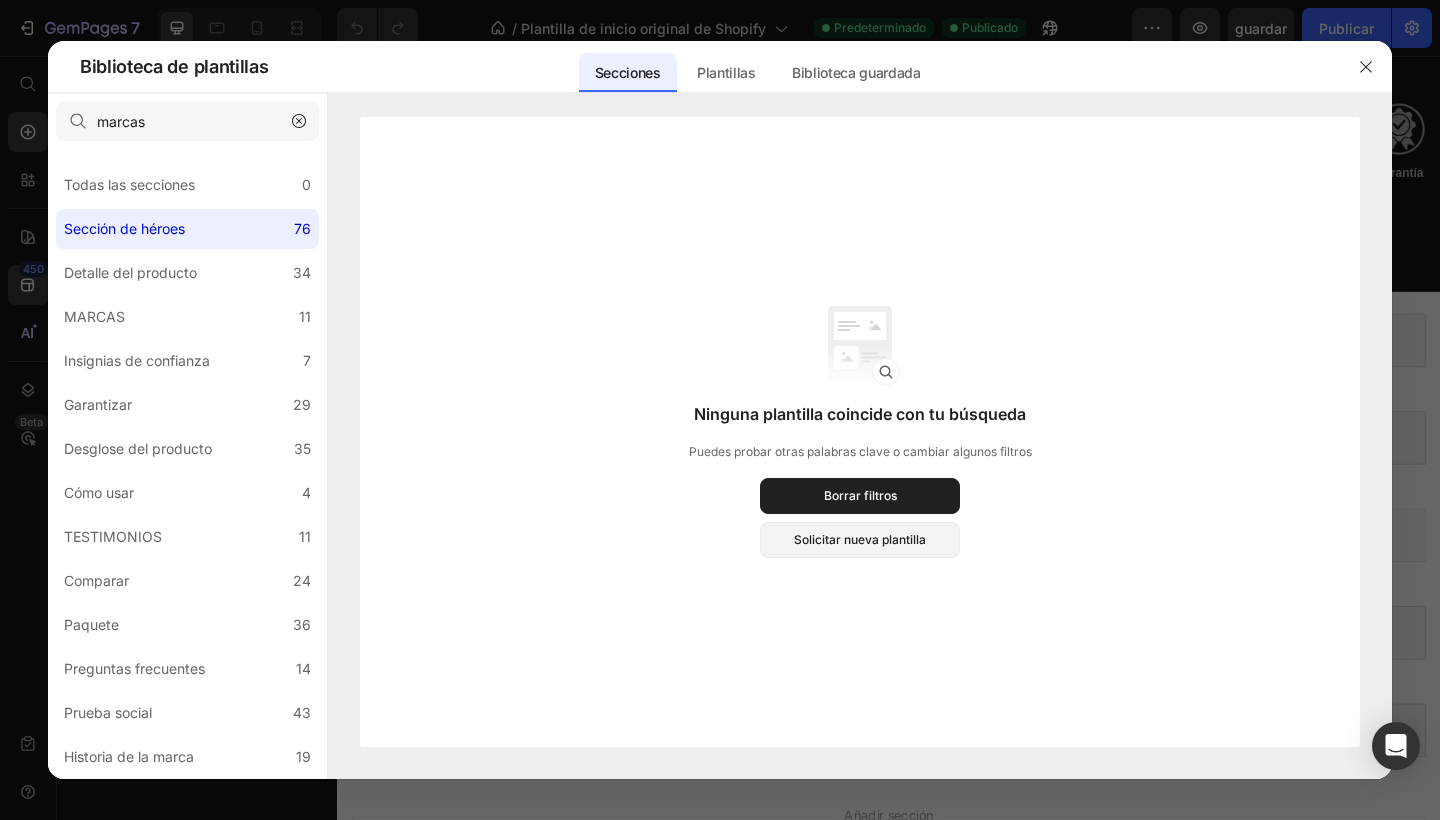 click at bounding box center [299, 121] 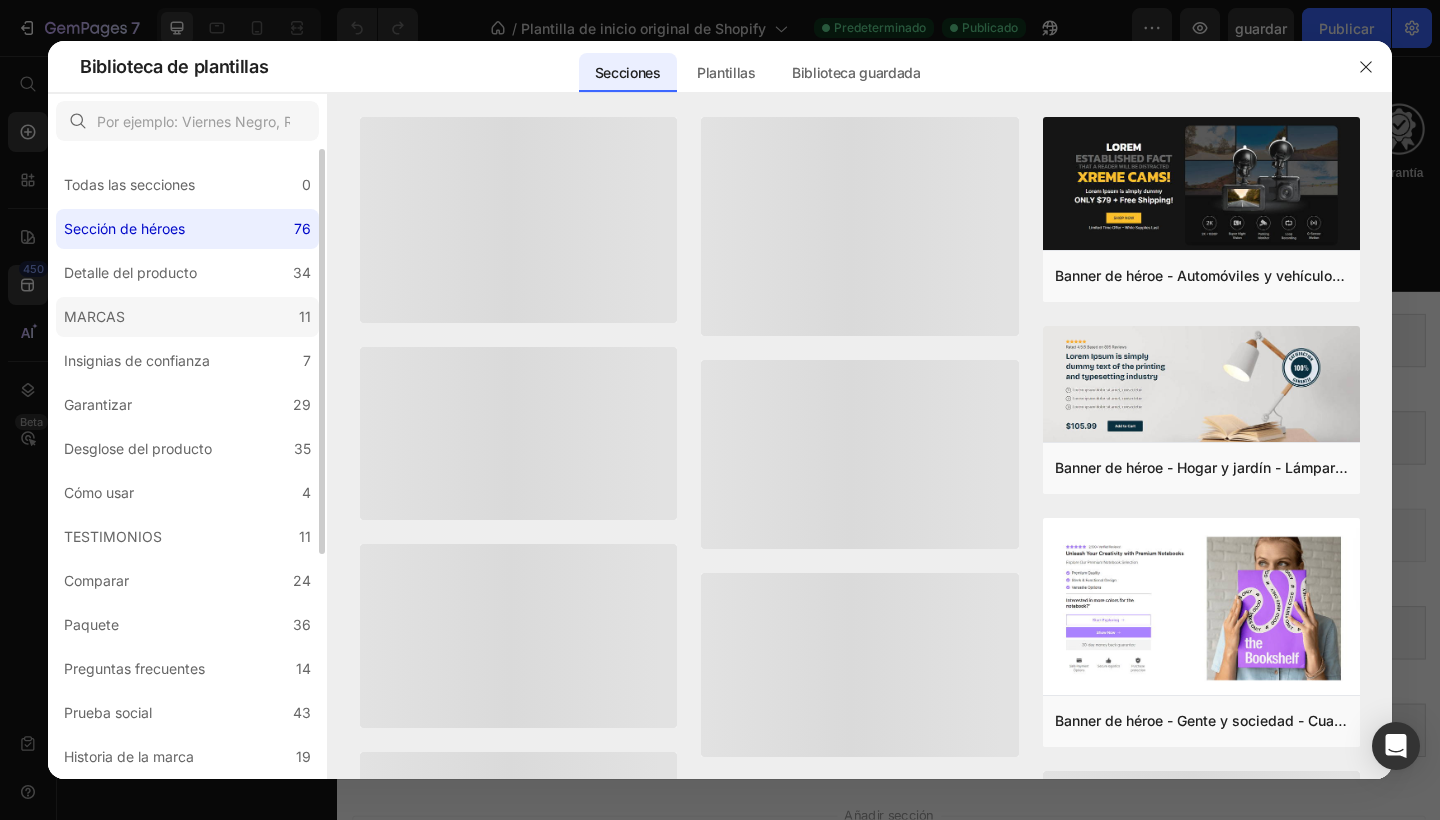 click on "MARCAS 11" 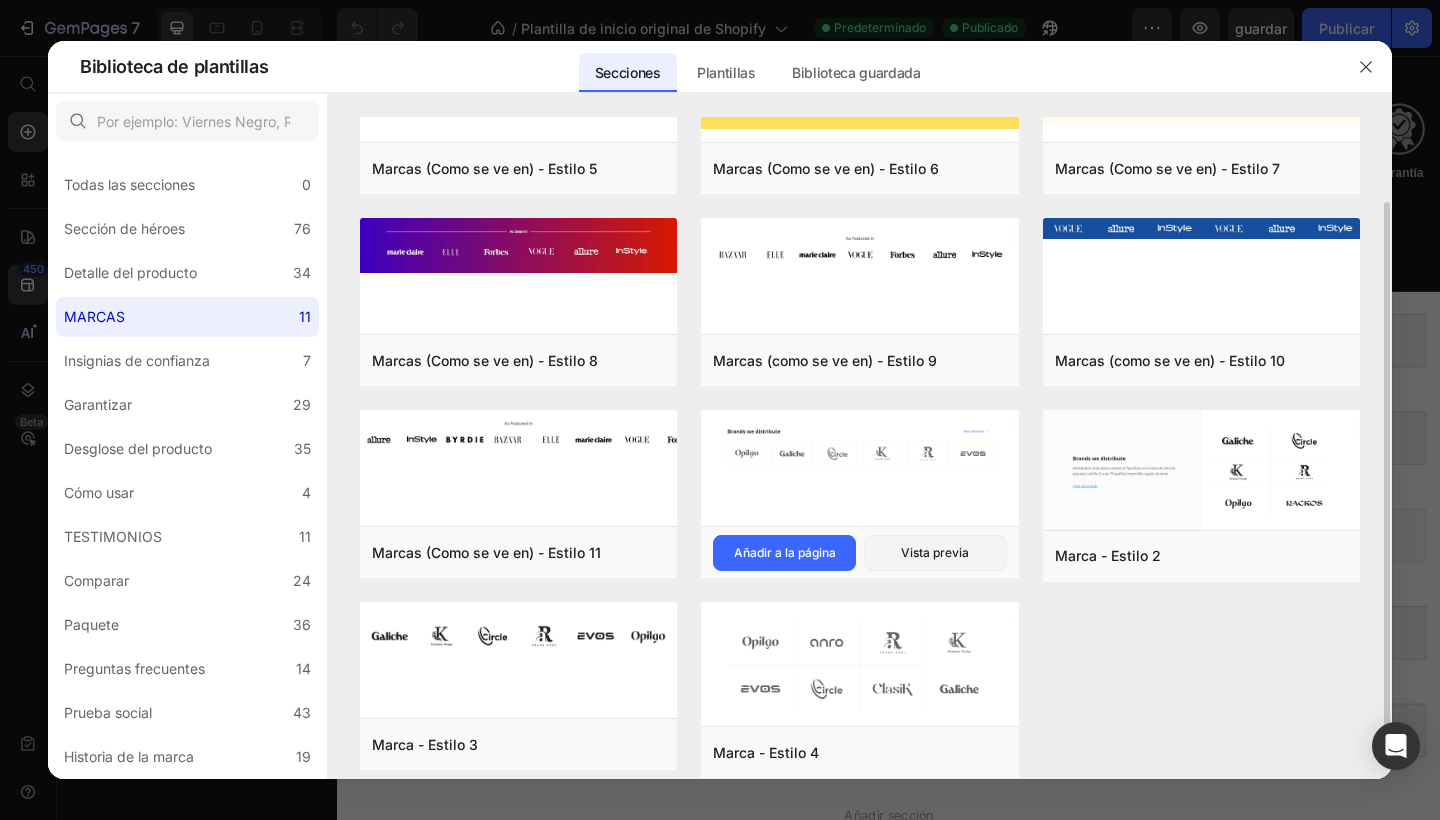 scroll, scrollTop: 95, scrollLeft: 0, axis: vertical 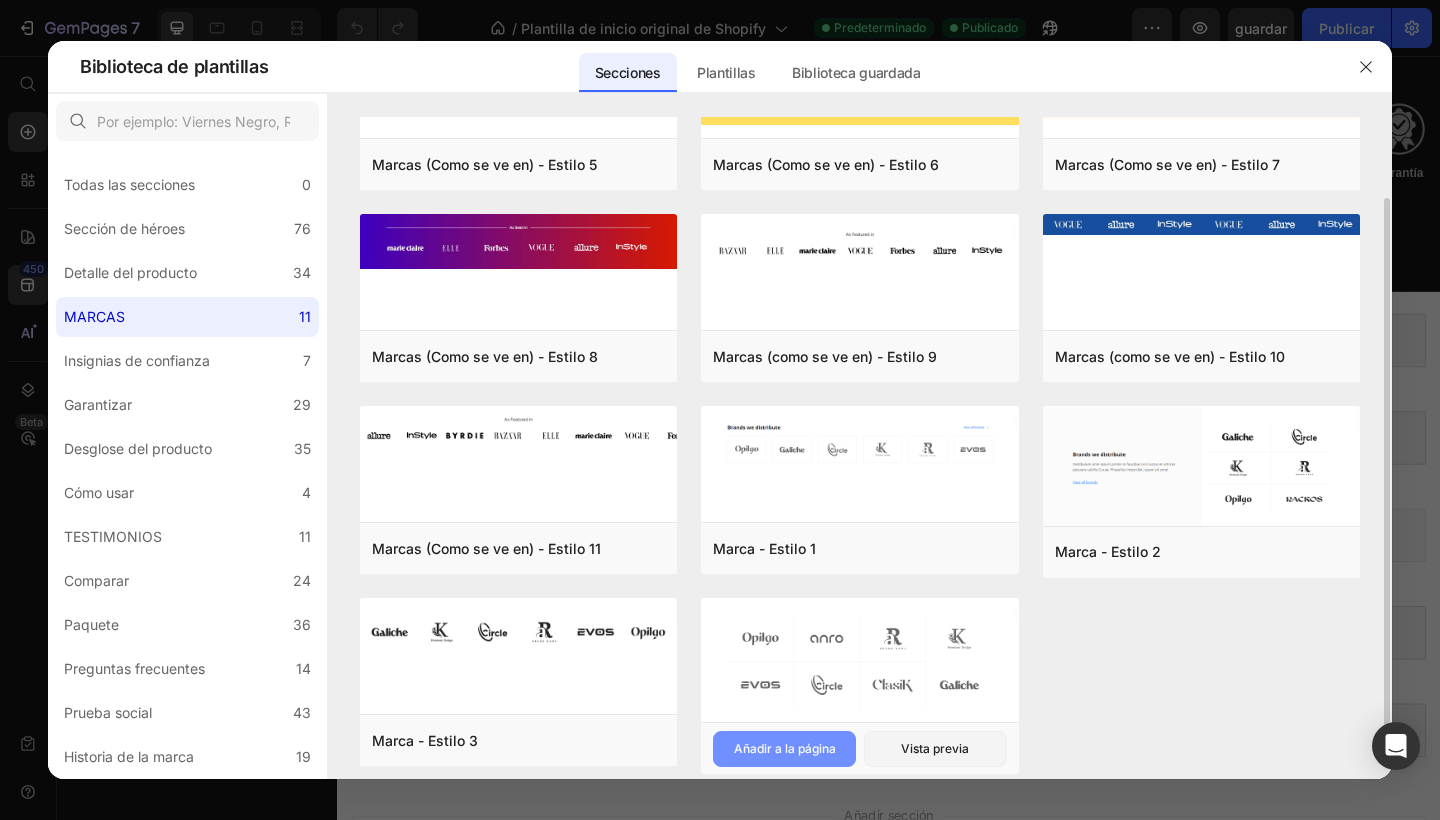 click on "Añadir a la página" at bounding box center [785, 749] 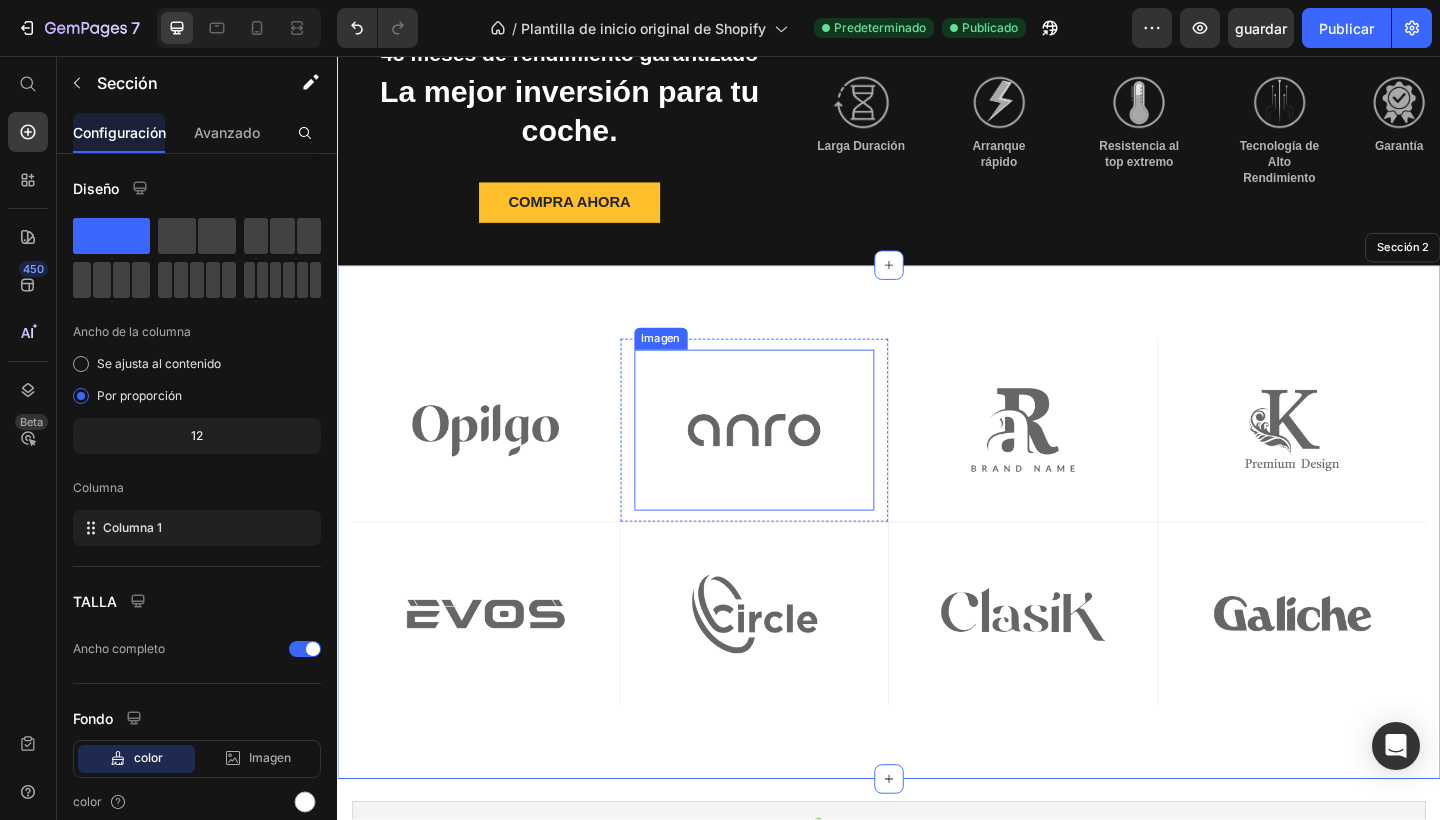 scroll, scrollTop: 429, scrollLeft: 0, axis: vertical 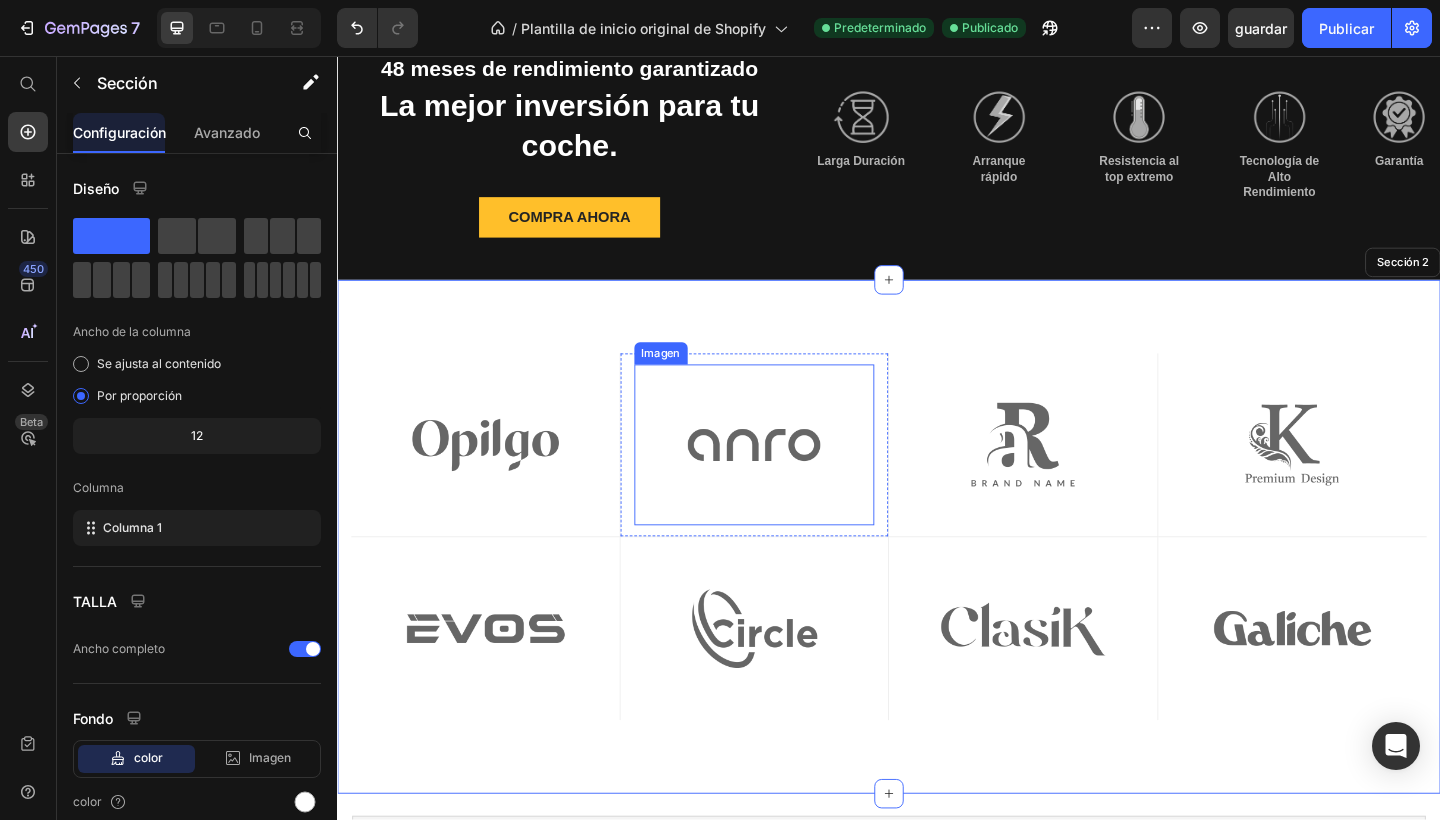 click at bounding box center (791, 479) 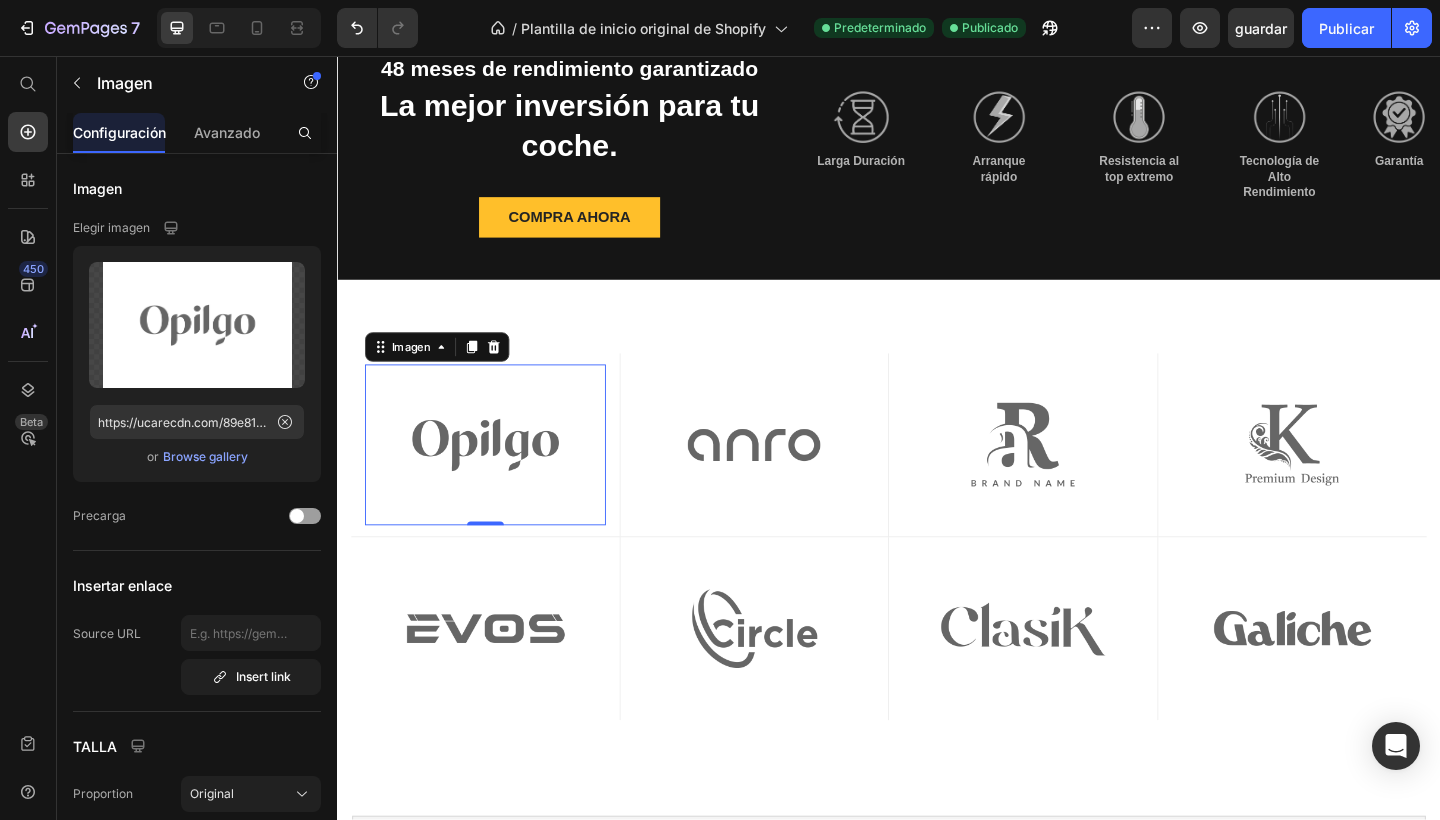 click at bounding box center (498, 479) 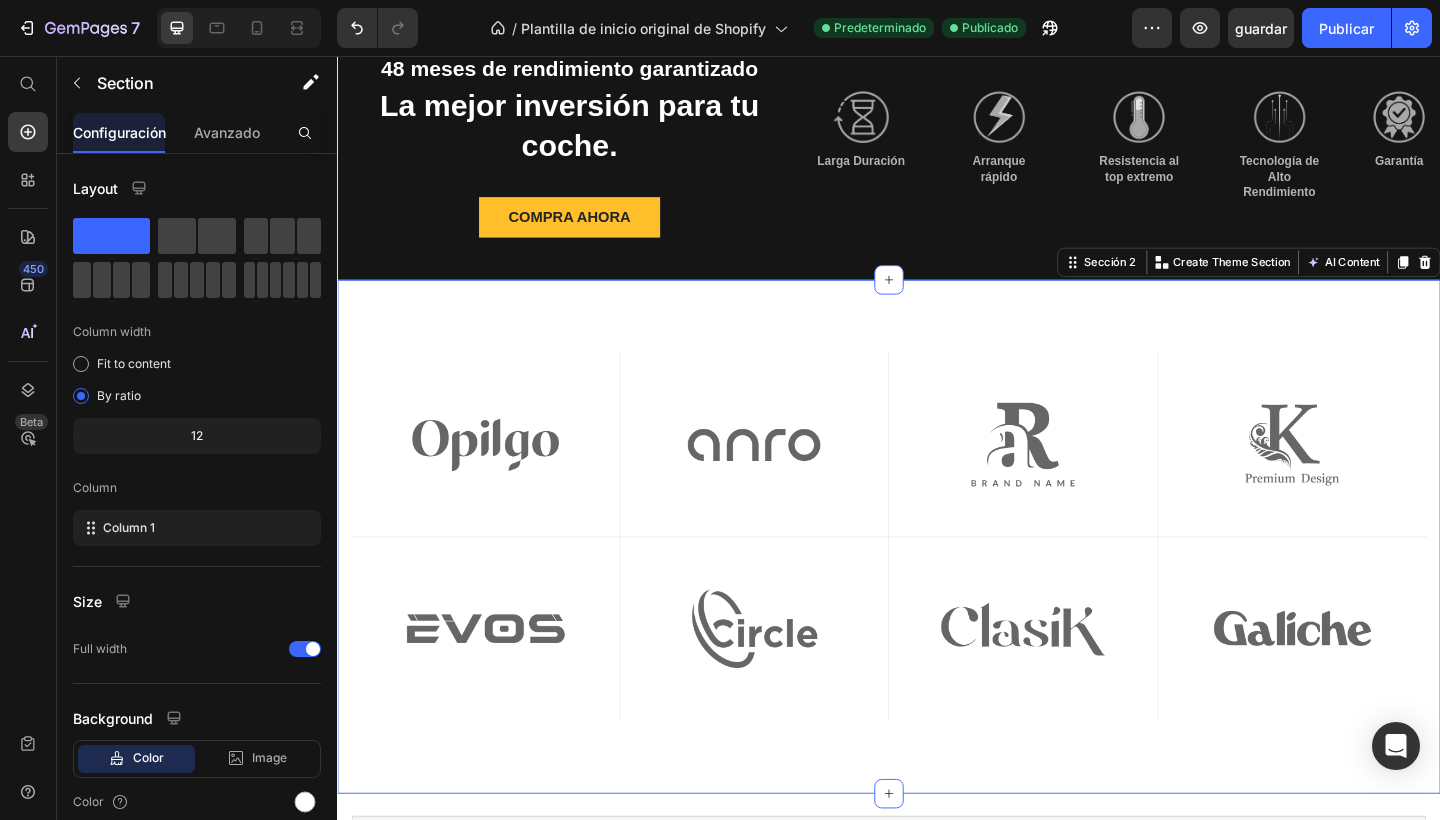 click on "Imagen Fila Imagen Fila Imagen Fila Imagen Fila Fila Imagen Fila Imagen Fila Imagen Fila Imagen Fila Fila Fila Image Row Image Row Row Image Row Image Row Row Image Row Image Row Row Image Row Image Row Row Row Sección 2   You can create reusable sections Create Theme Section AI Content Write with GemAI What would you like to describe here? Tone and Voice Persuasive Product Getting products... Show more Generate" at bounding box center (937, 579) 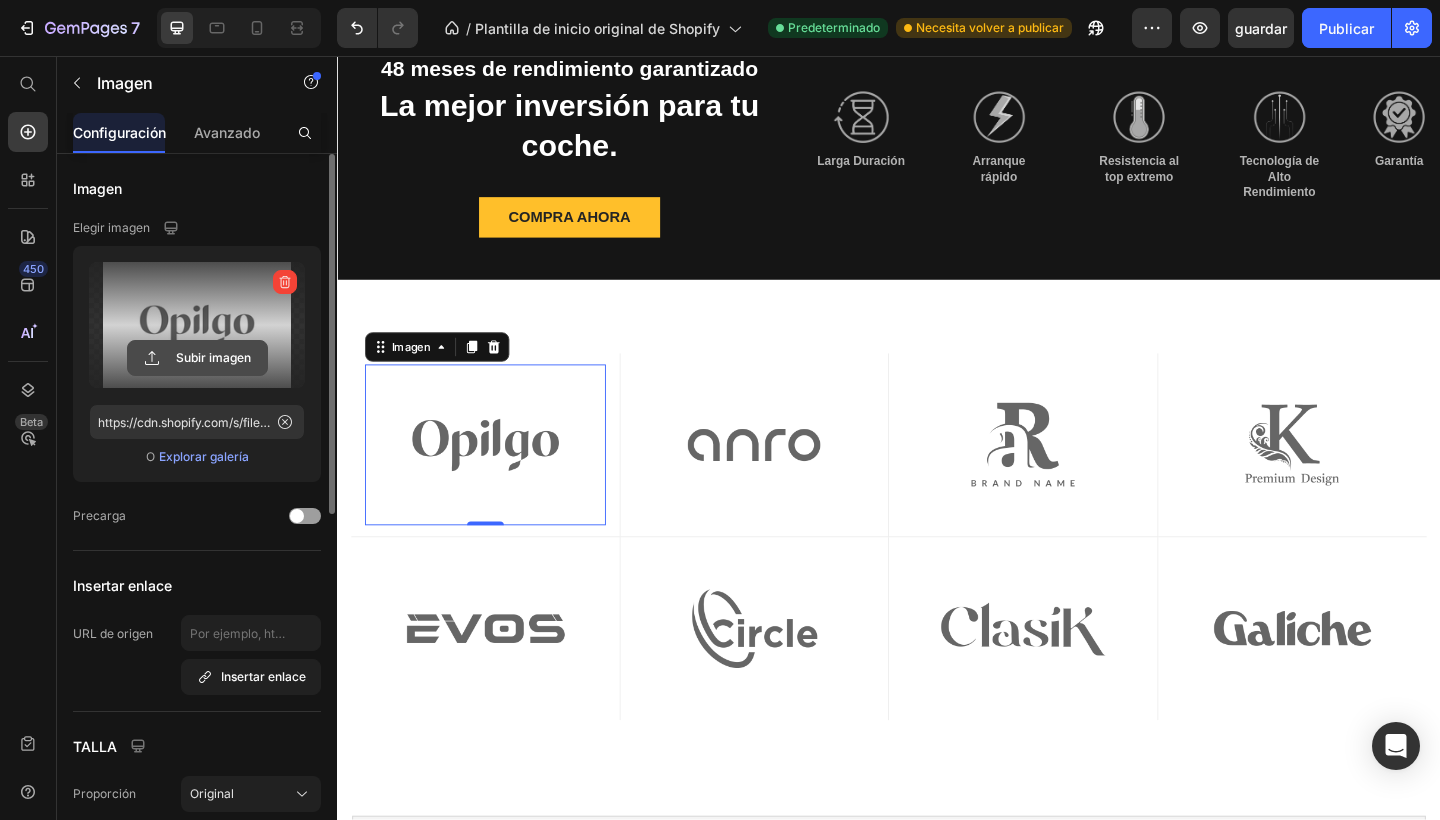 click 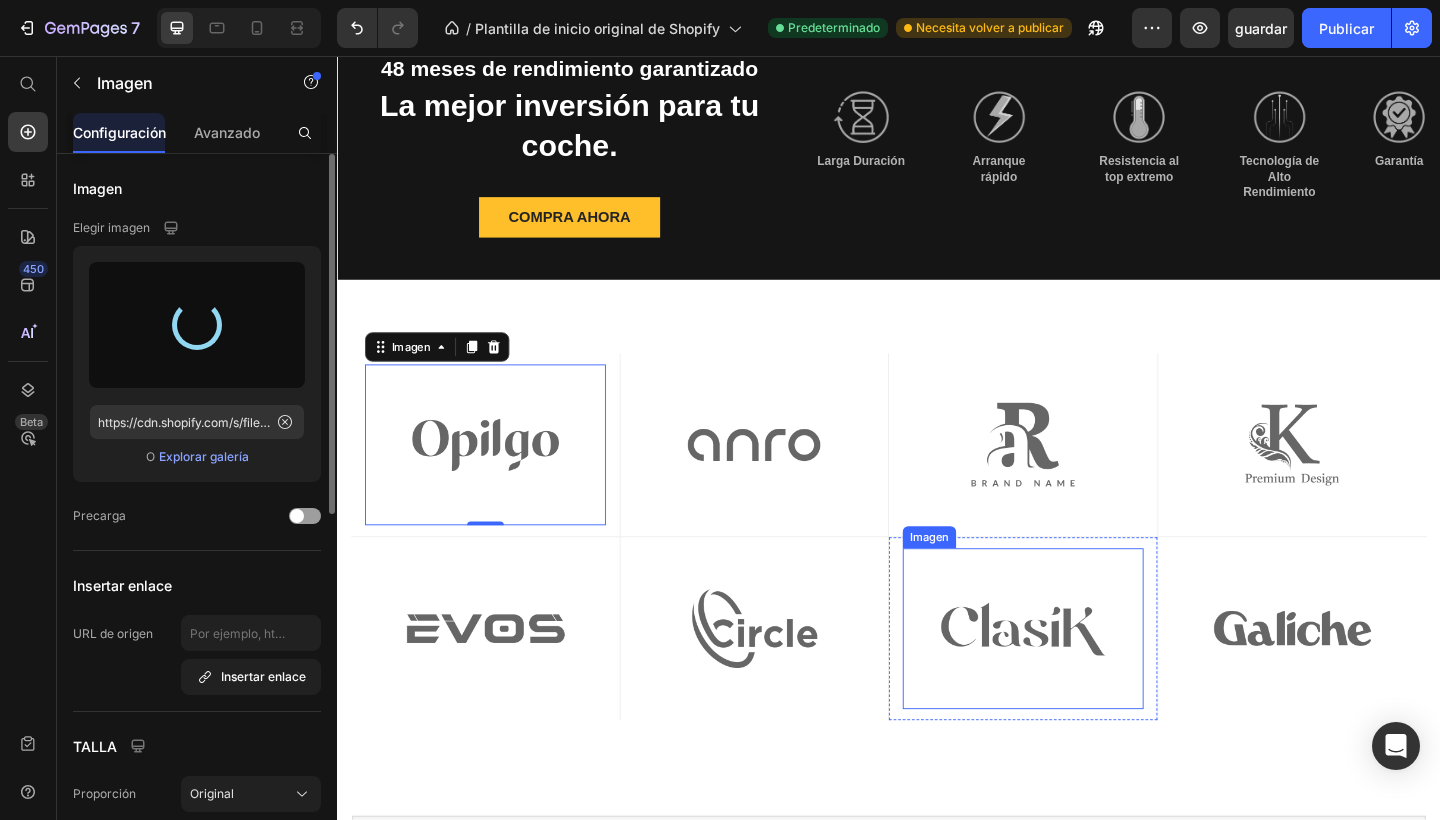 type on "https://cdn.shopify.com/s/files/1/0754/1338/9545/files/gempages_574691776724468848-c0d7e9e3-ba28-4f58-b954-a3a59bf5046c.png" 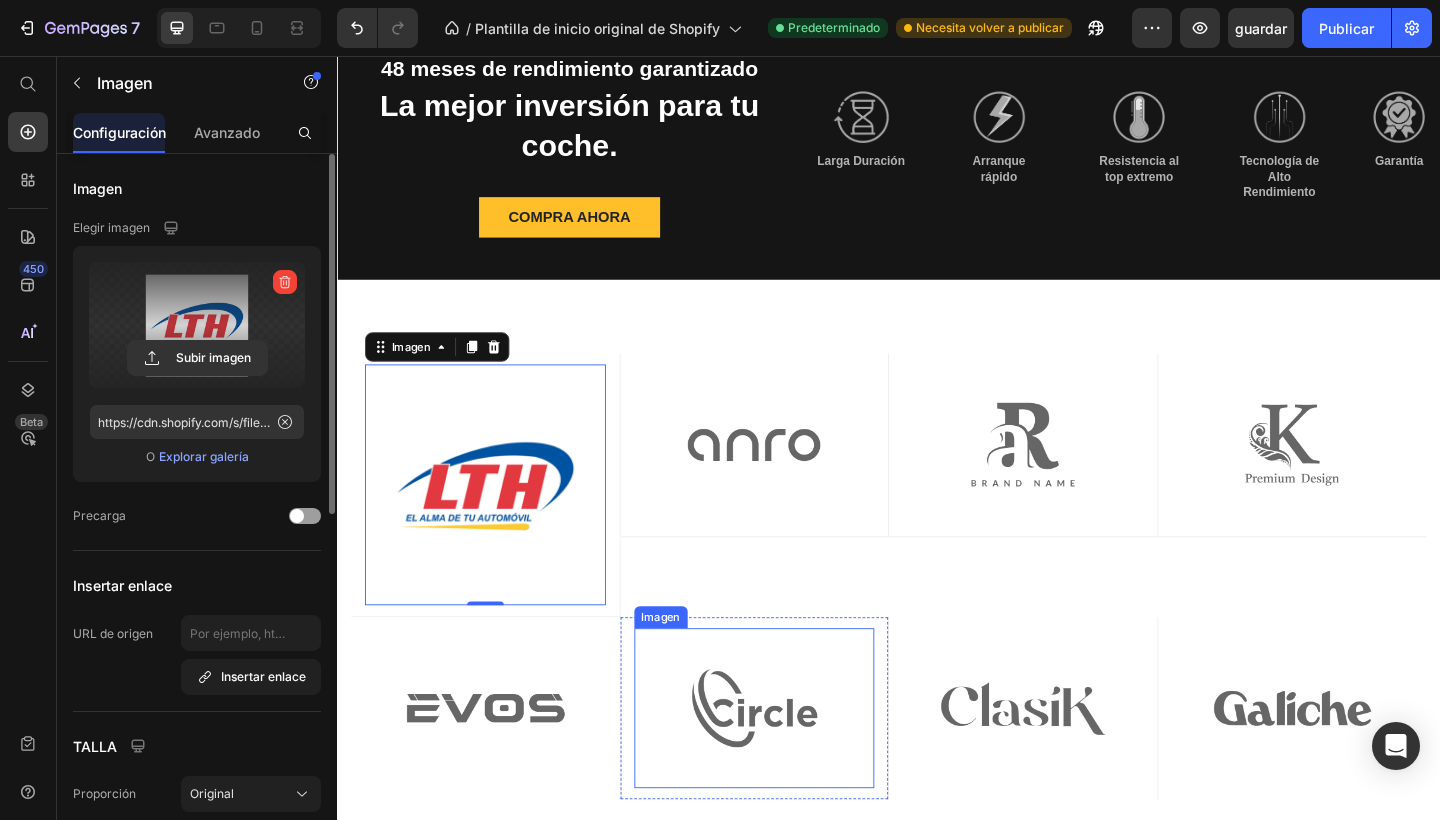 click at bounding box center [791, 766] 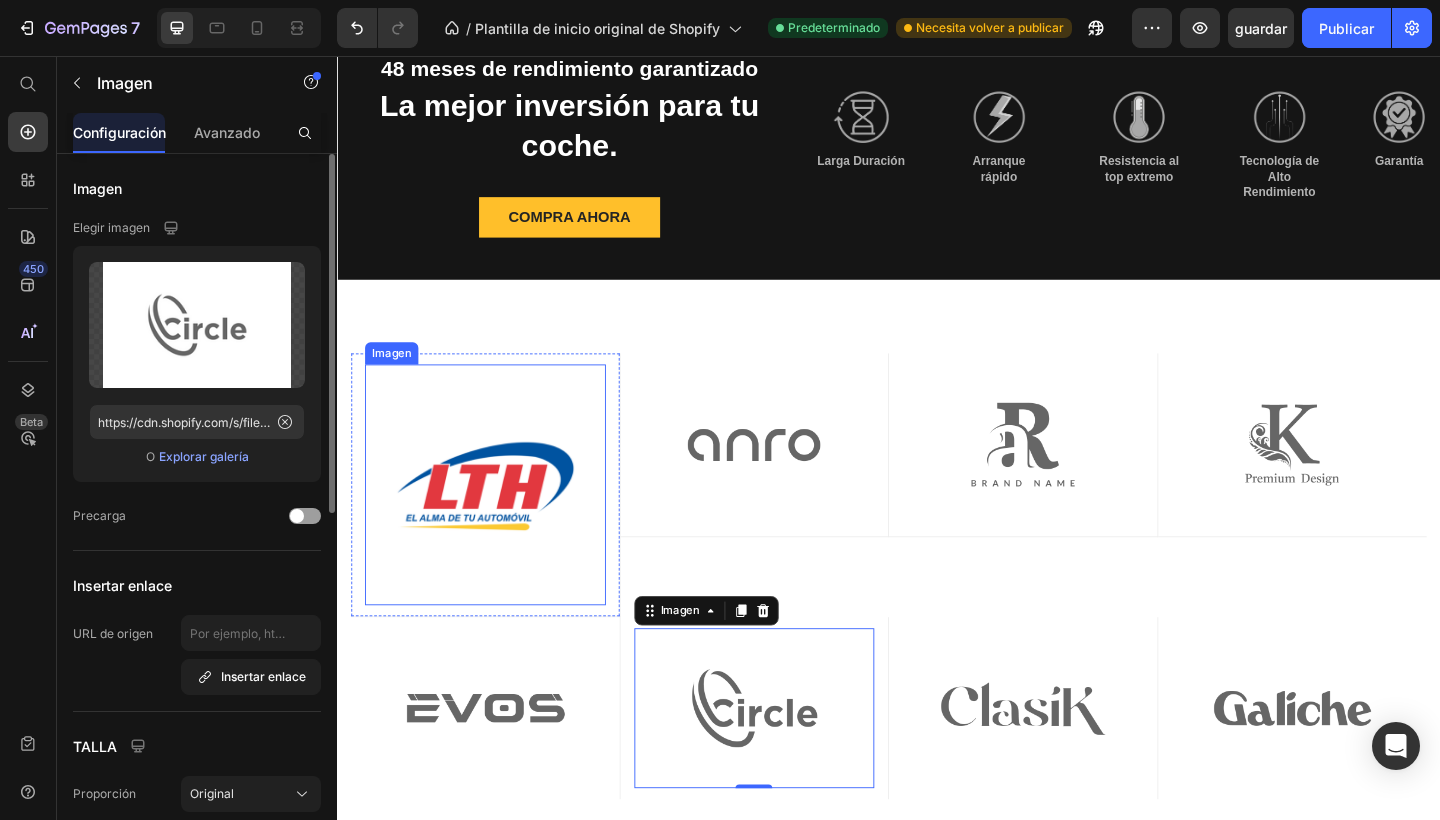 click at bounding box center (498, 523) 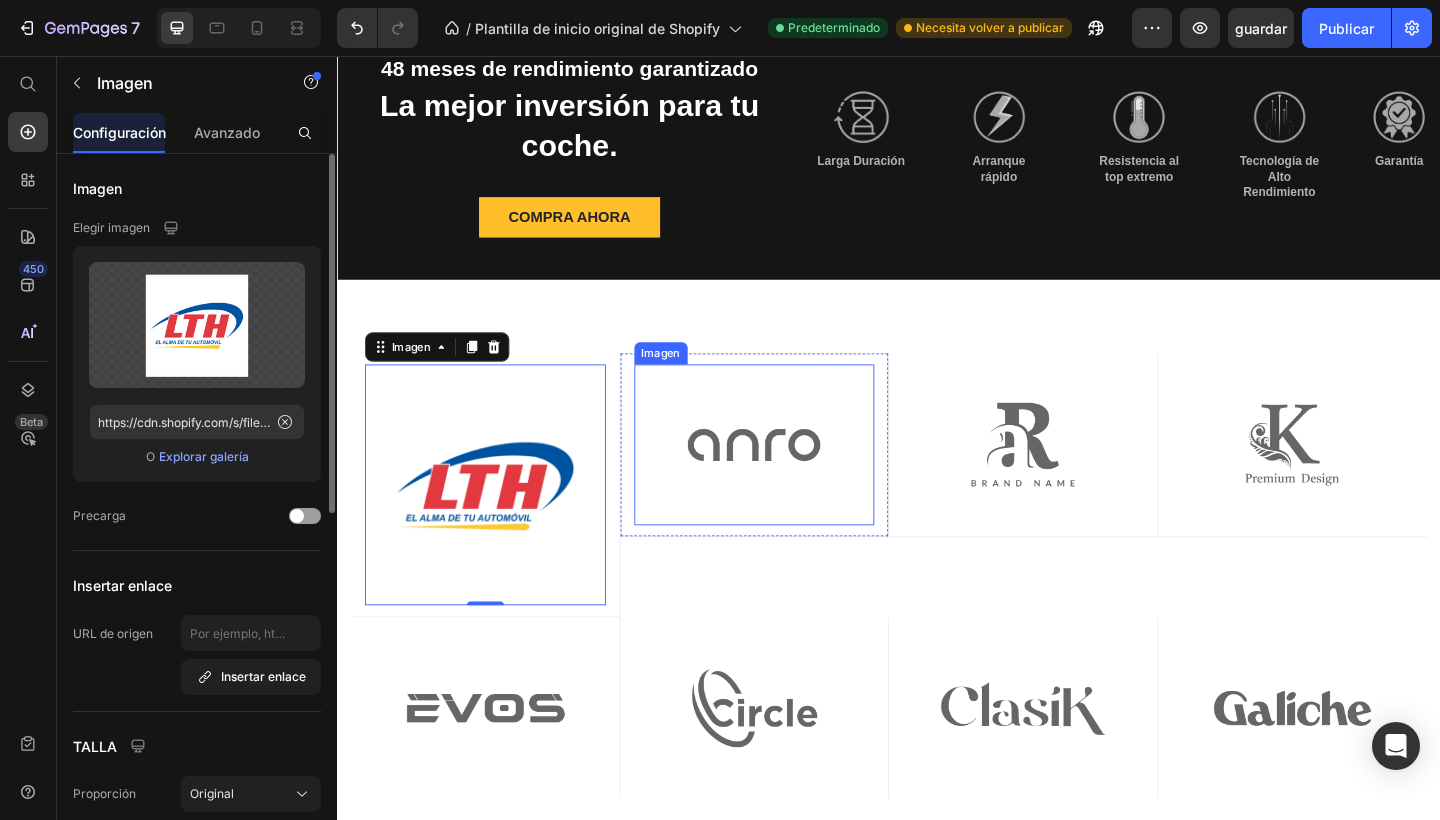 click at bounding box center (791, 479) 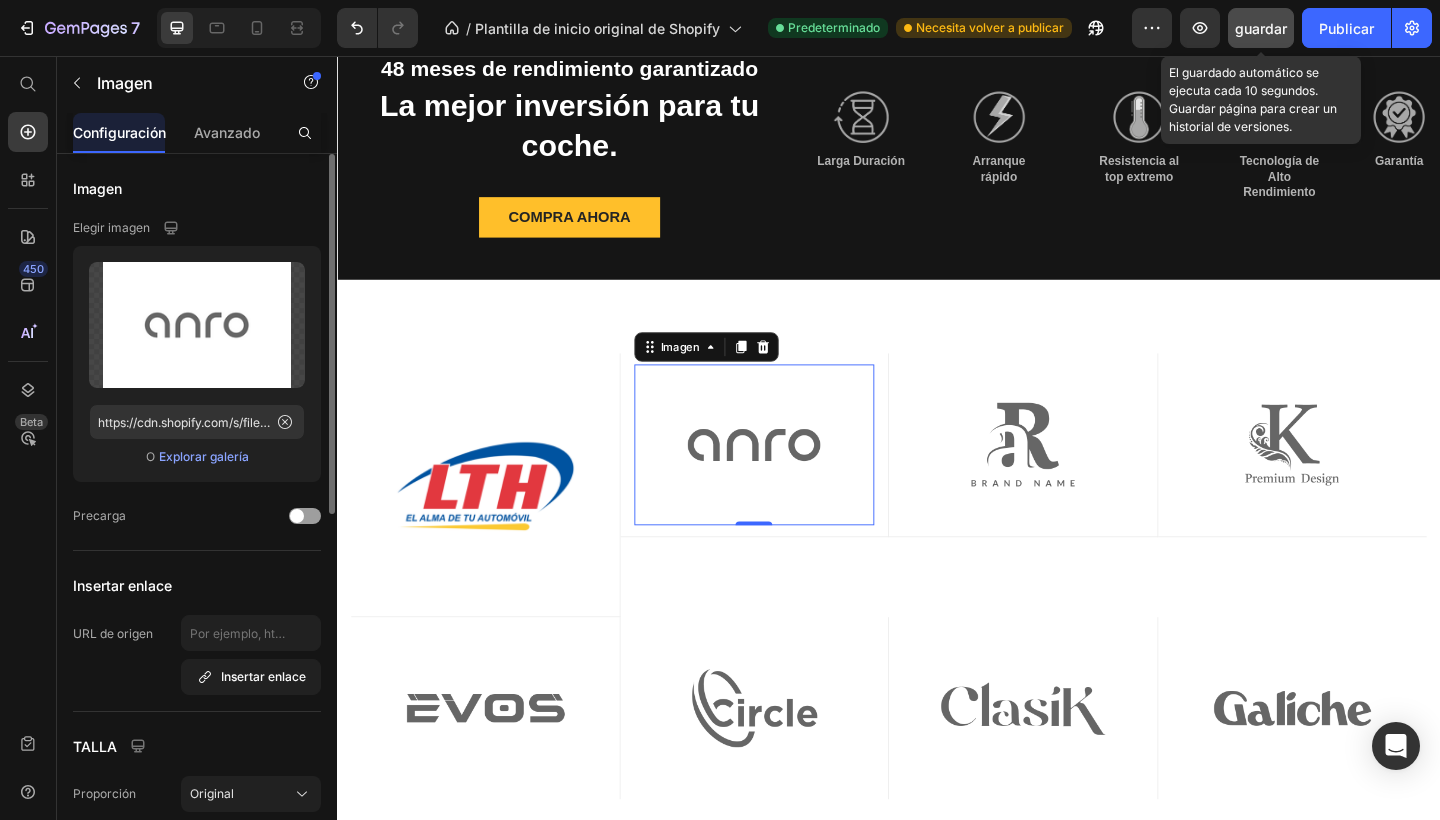 click on "guardar" at bounding box center (1261, 28) 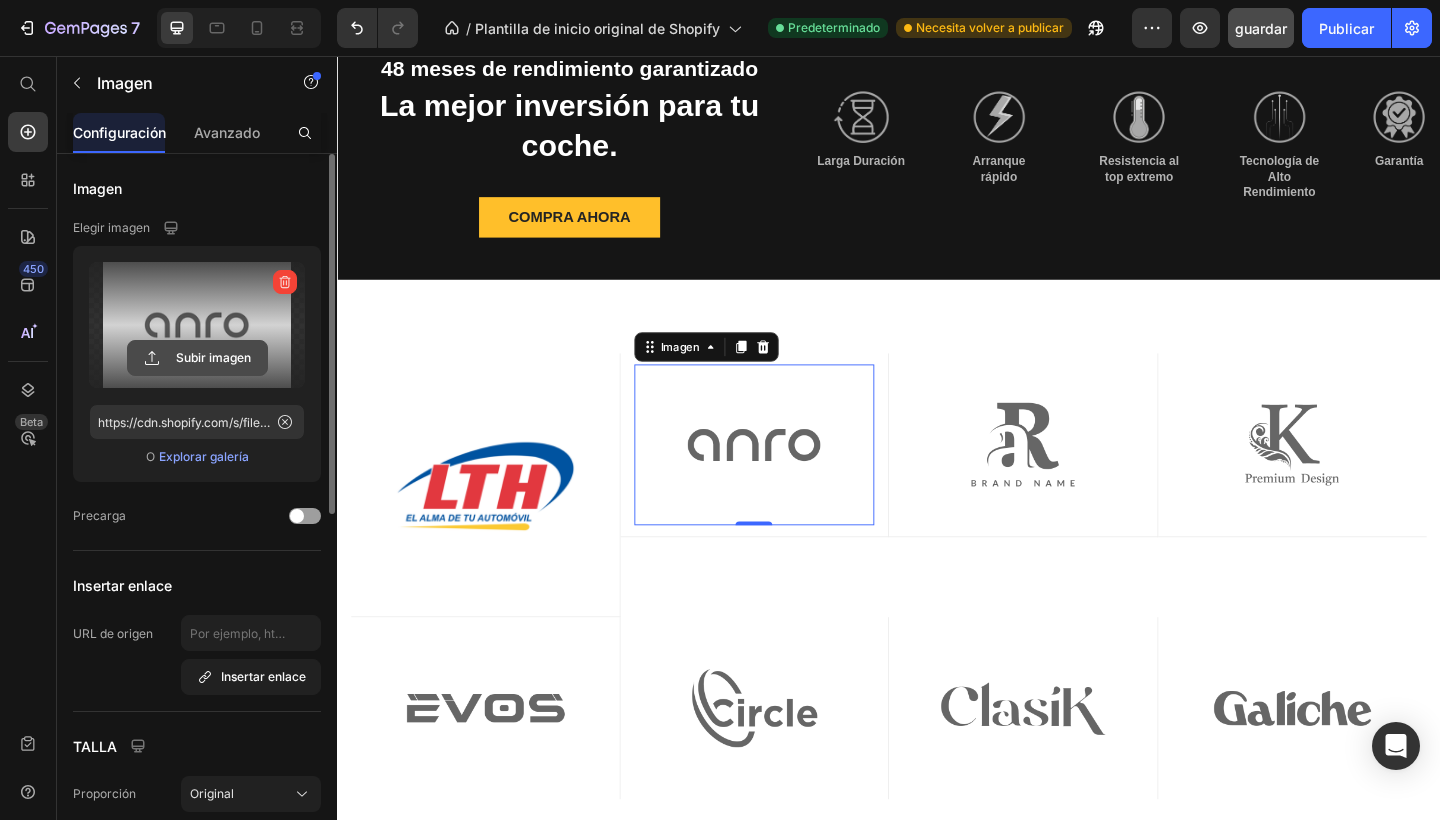 click 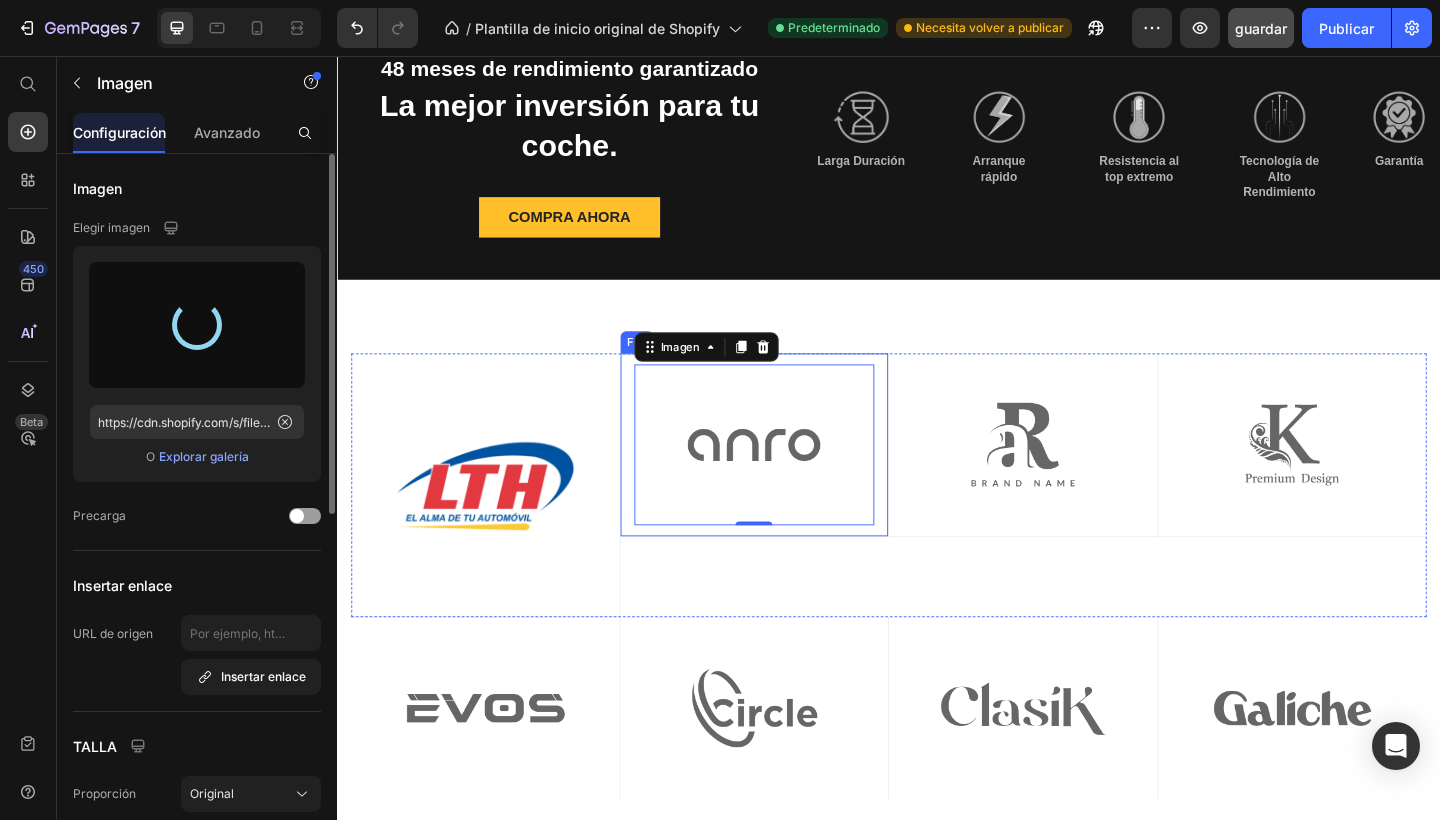 type on "https://cdn.shopify.com/s/files/1/0754/1338/9545/files/gempages_574691776724468848-4c66a8a5-5238-4f73-b661-e3ced73eec11.png" 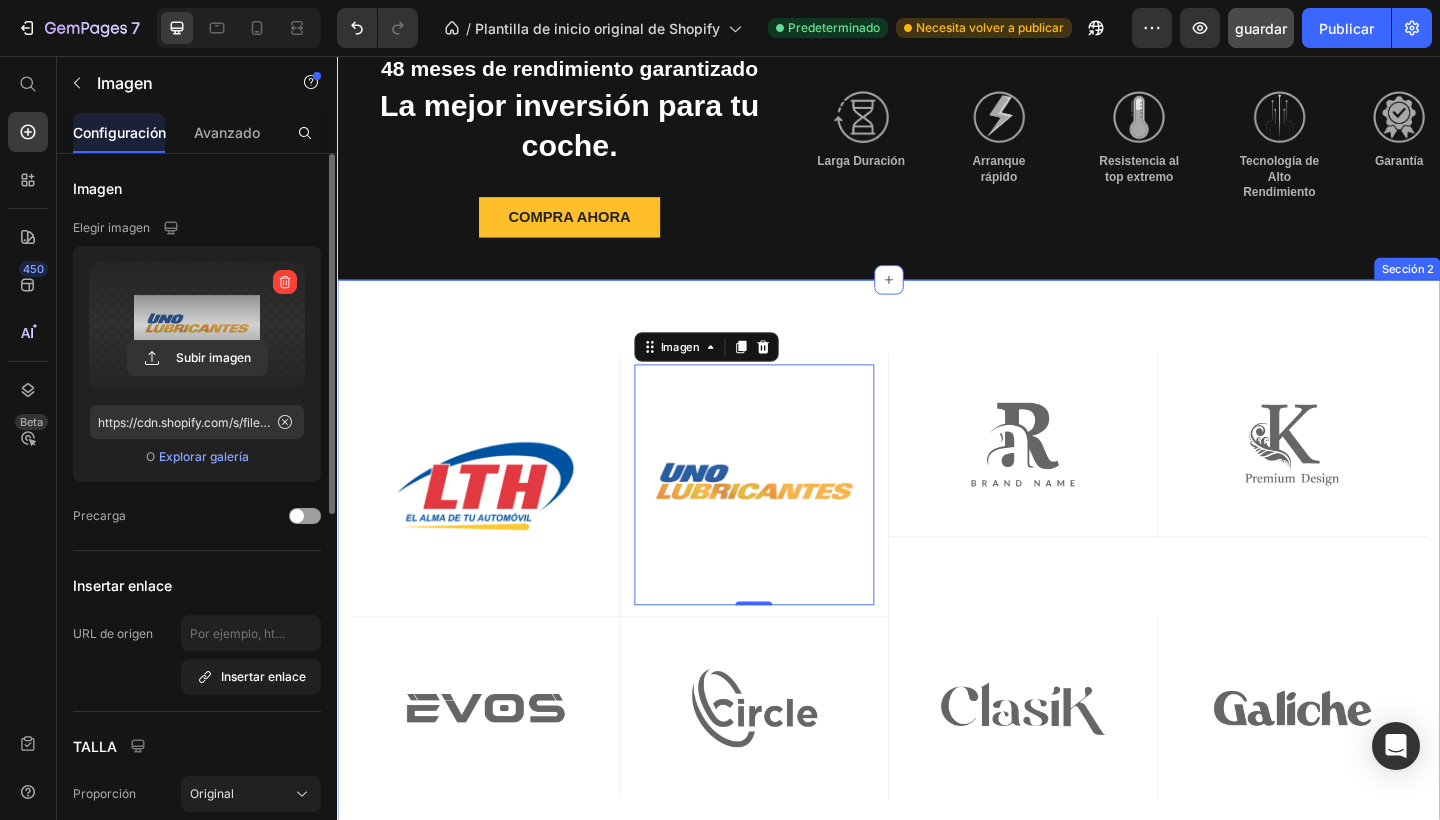 click on "Imagen Fila Imagen   0 Fila Imagen Fila Imagen Fila Fila Imagen Fila Imagen Fila Imagen Fila Imagen Fila Fila Fila Image Row Image Row Row Image Row Image Row Row Image Row Image Row Row Image Row Image Row Row Row Sección 2" at bounding box center [937, 623] 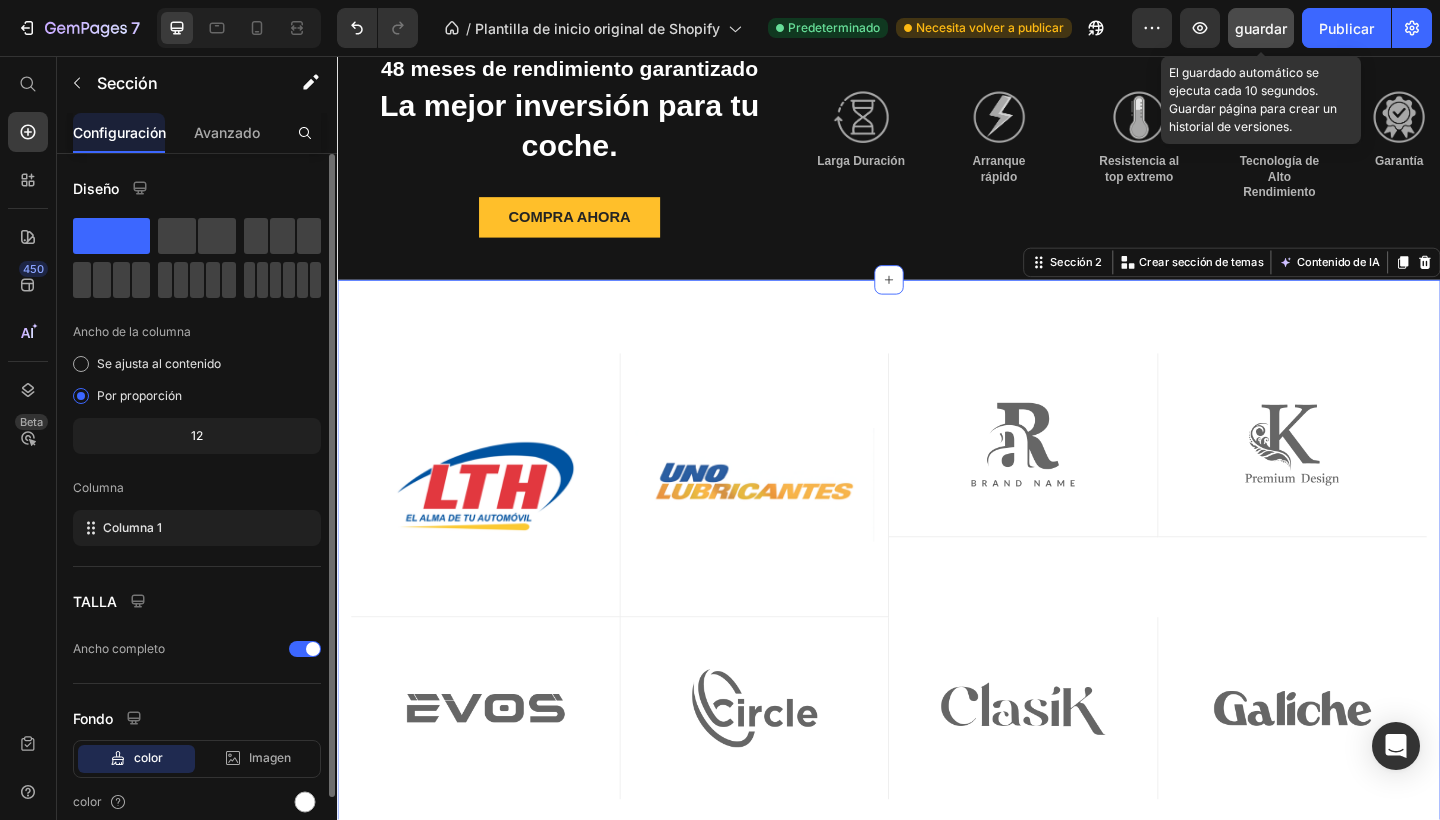 click on "guardar" at bounding box center [1261, 28] 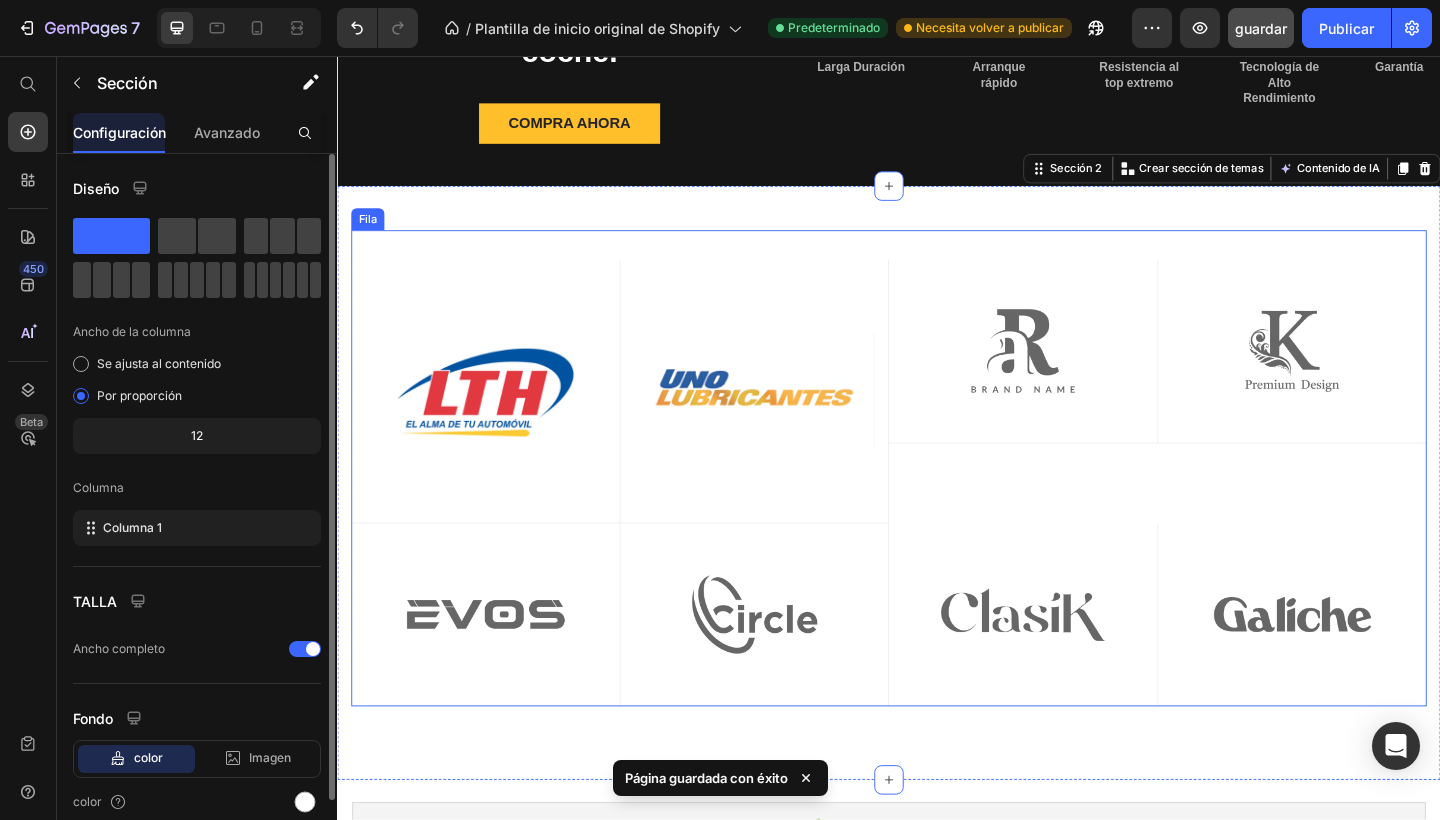scroll, scrollTop: 537, scrollLeft: 0, axis: vertical 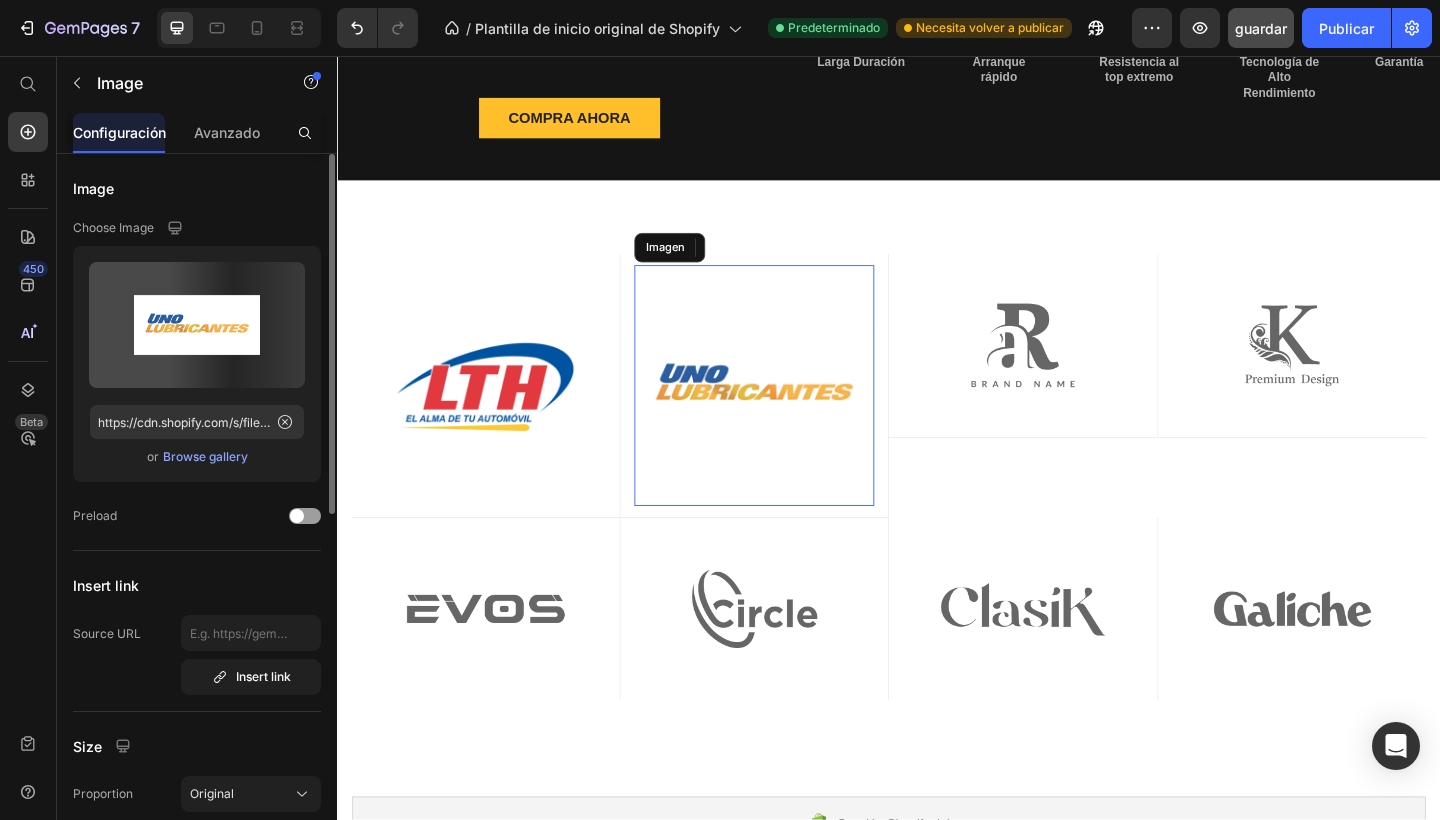 click at bounding box center [791, 415] 